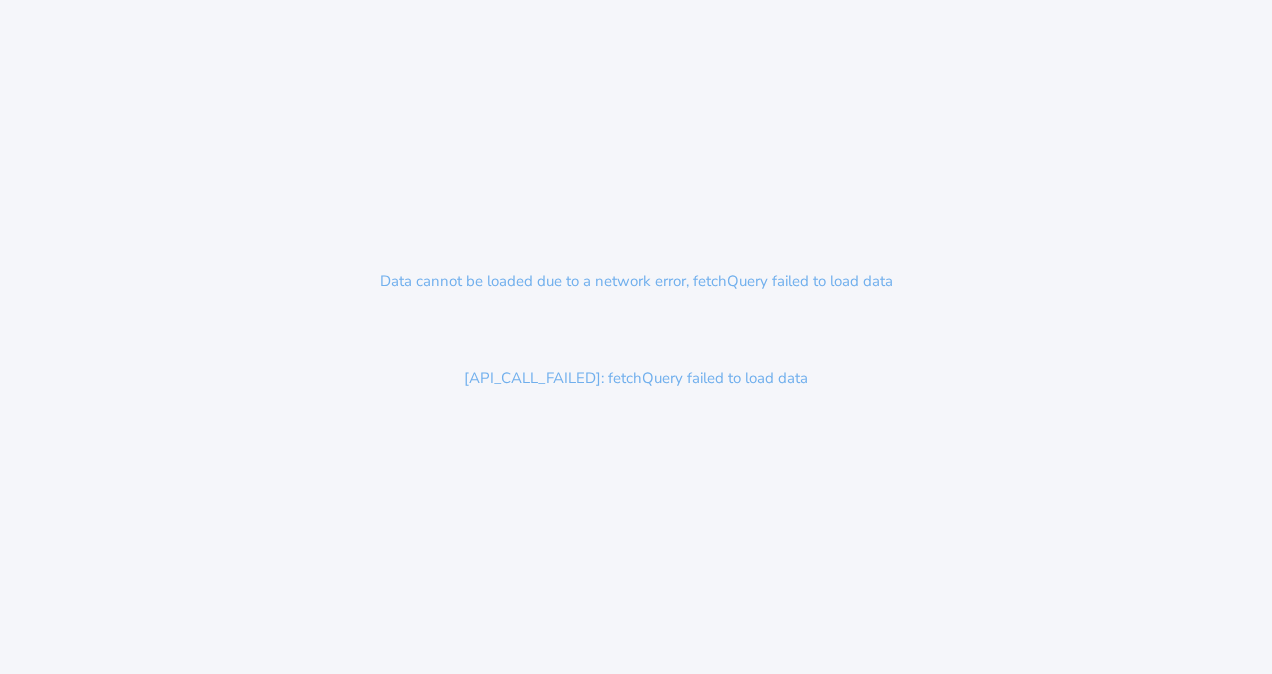 scroll, scrollTop: 0, scrollLeft: 0, axis: both 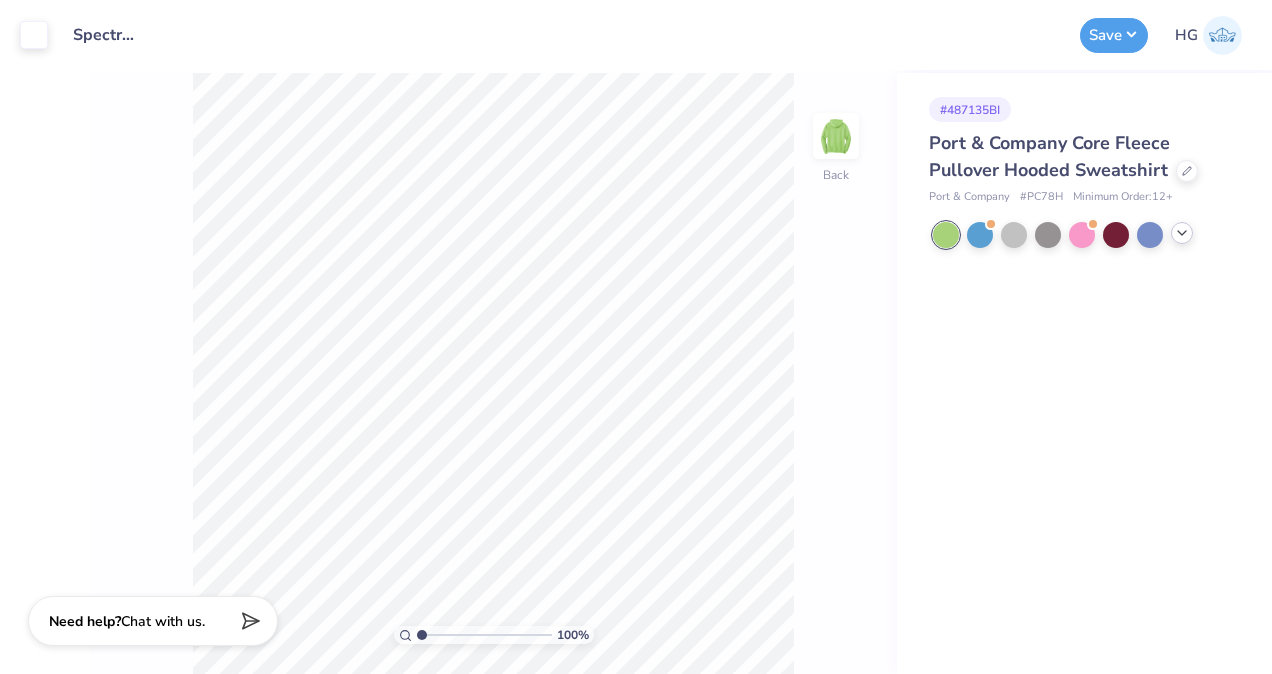 click 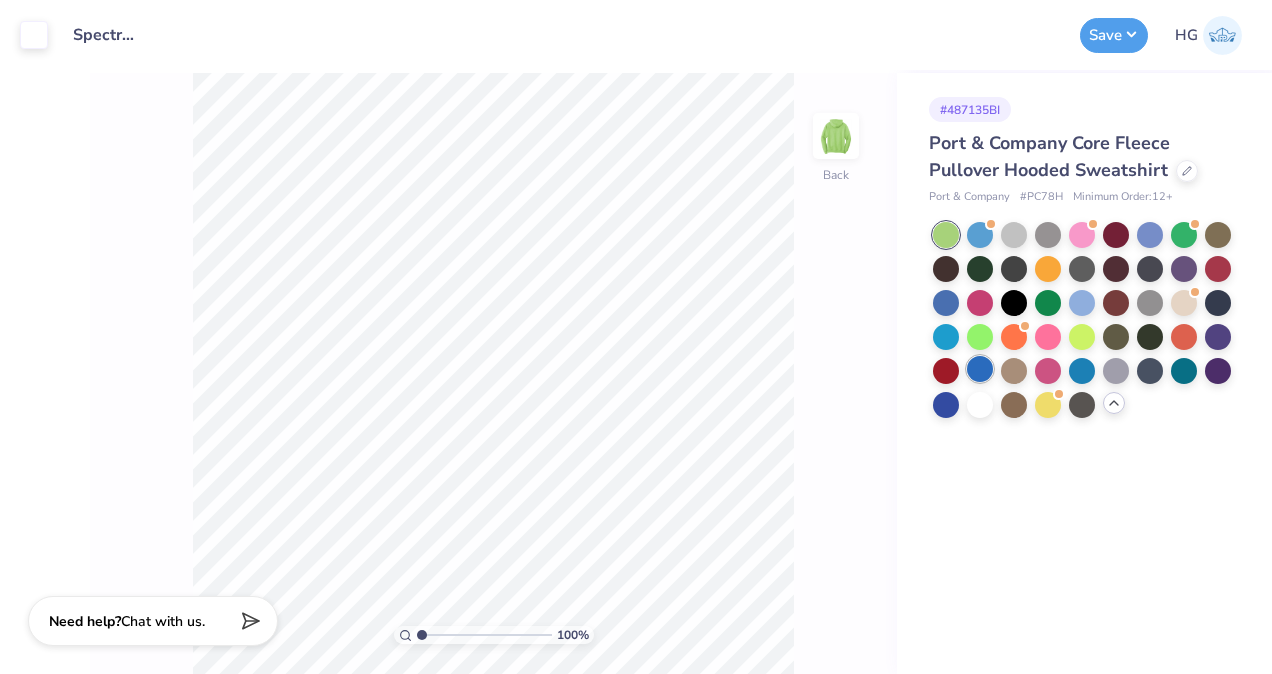 click at bounding box center (980, 369) 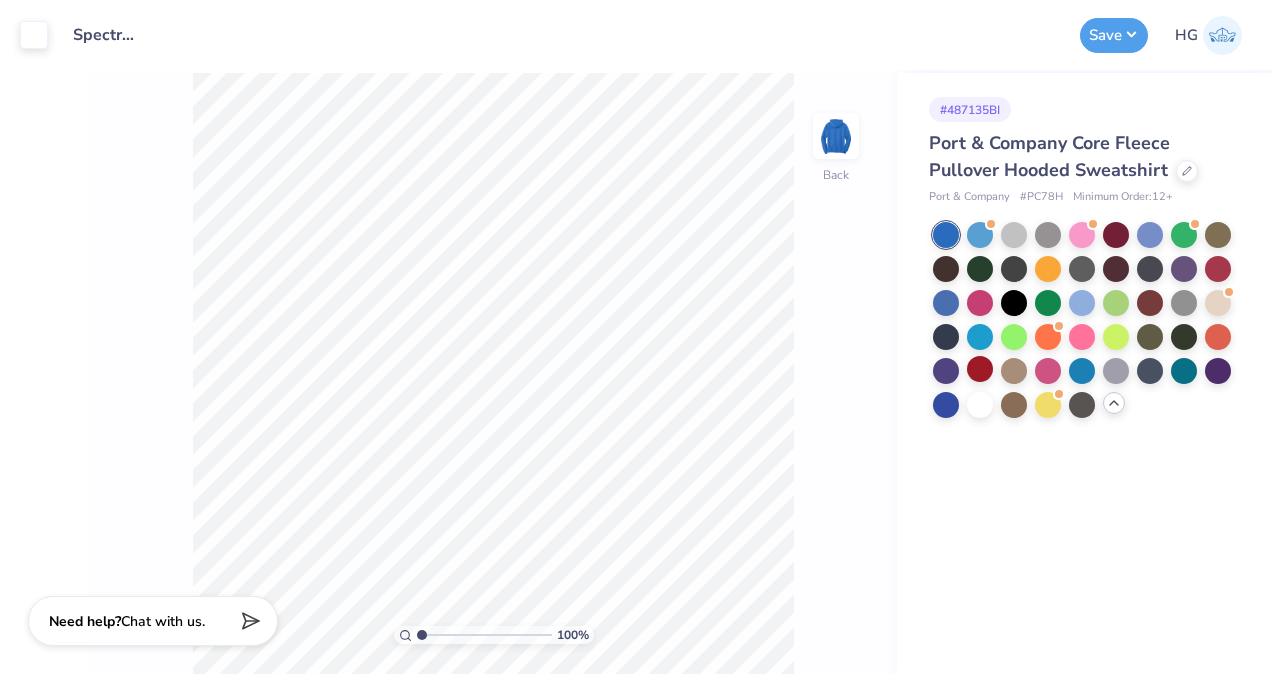 click at bounding box center [946, 405] 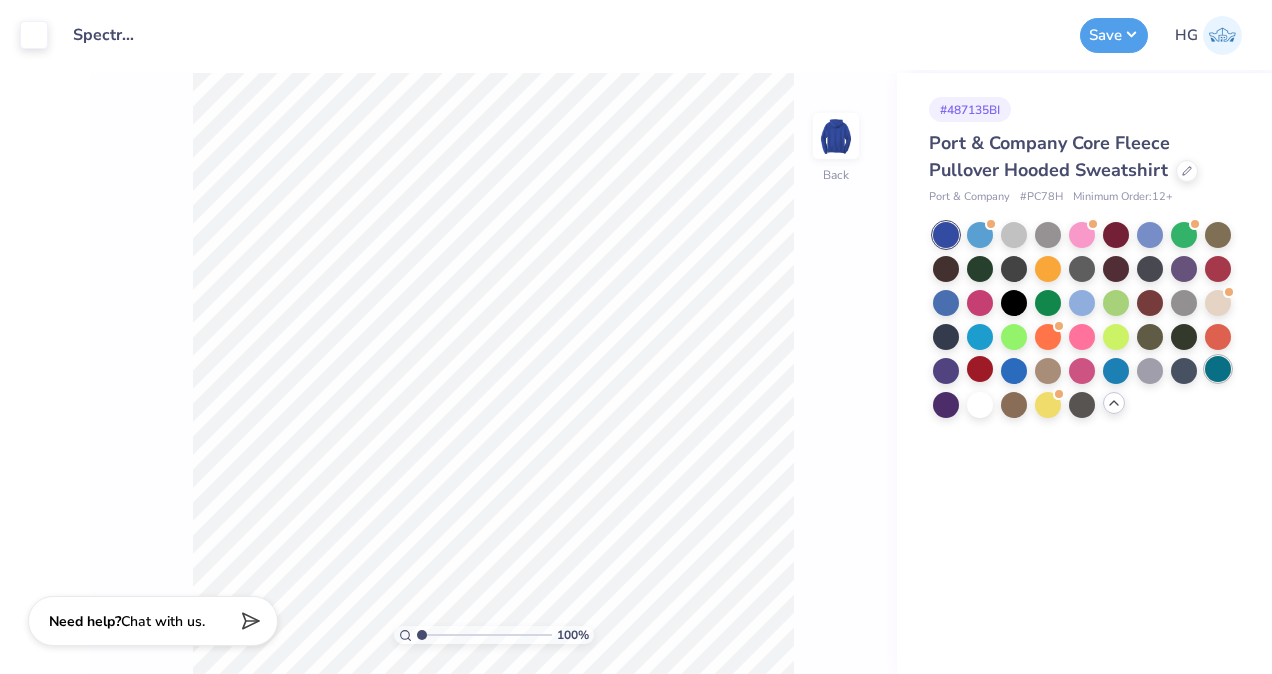 click at bounding box center (1218, 369) 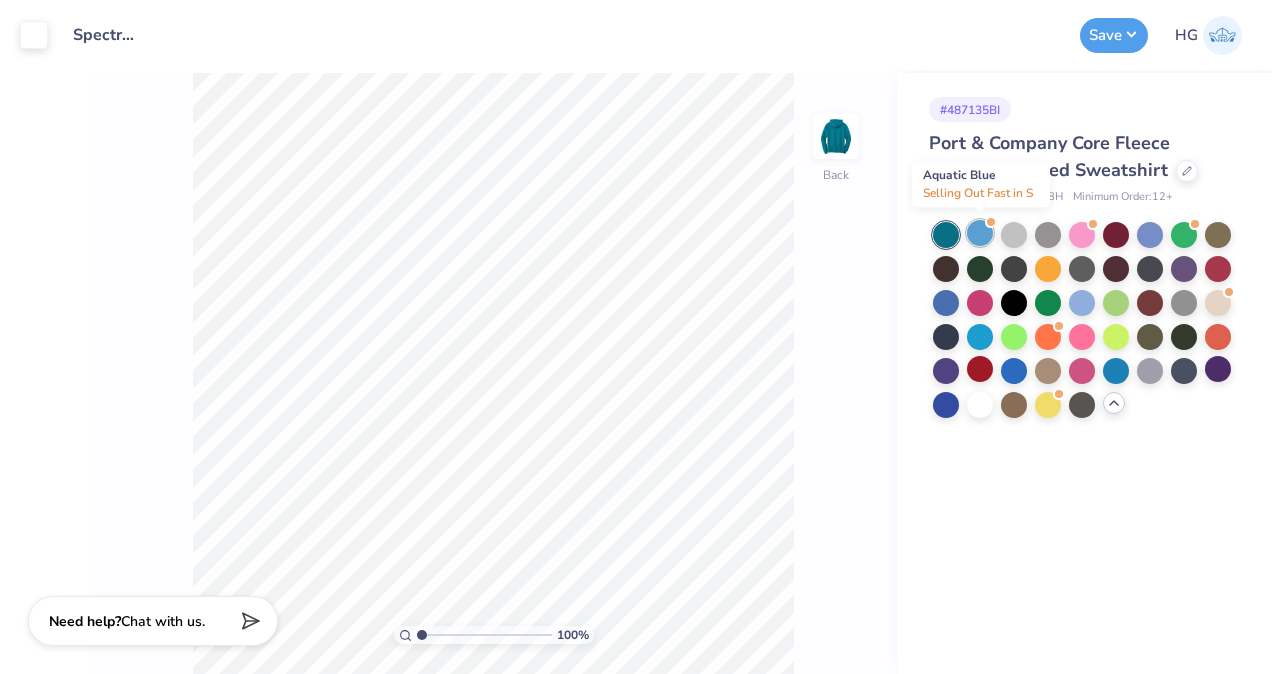 click at bounding box center (980, 233) 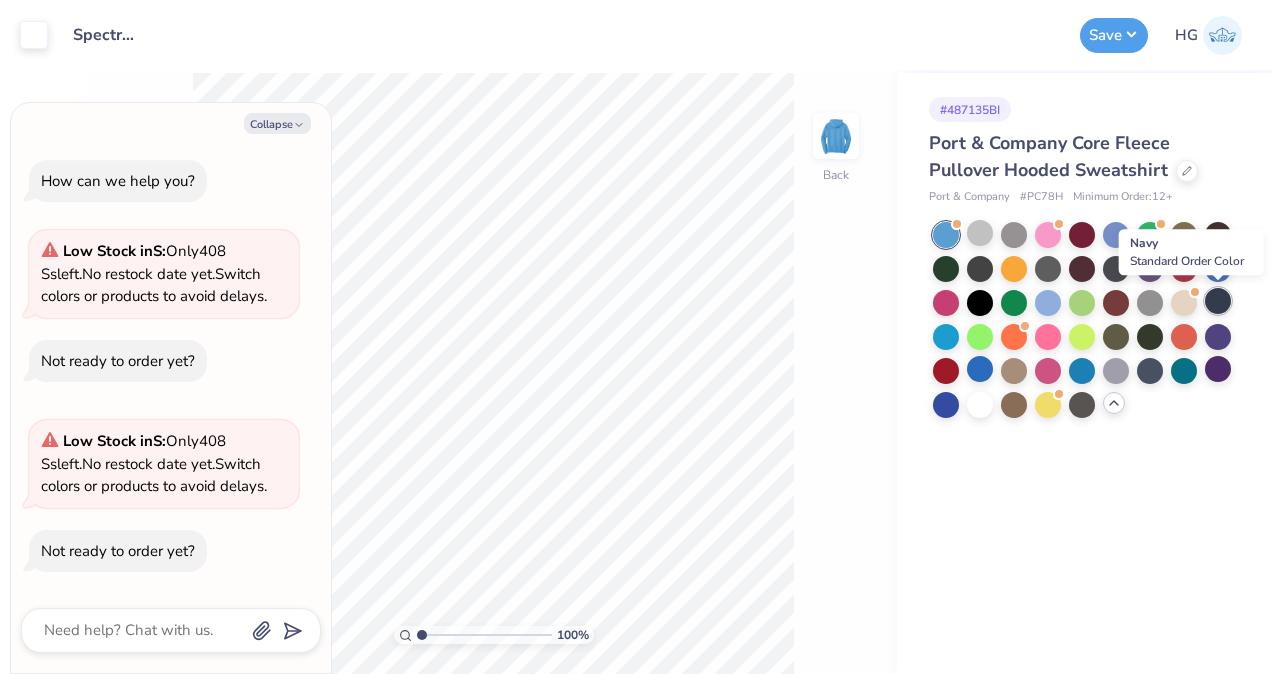 click at bounding box center (1218, 301) 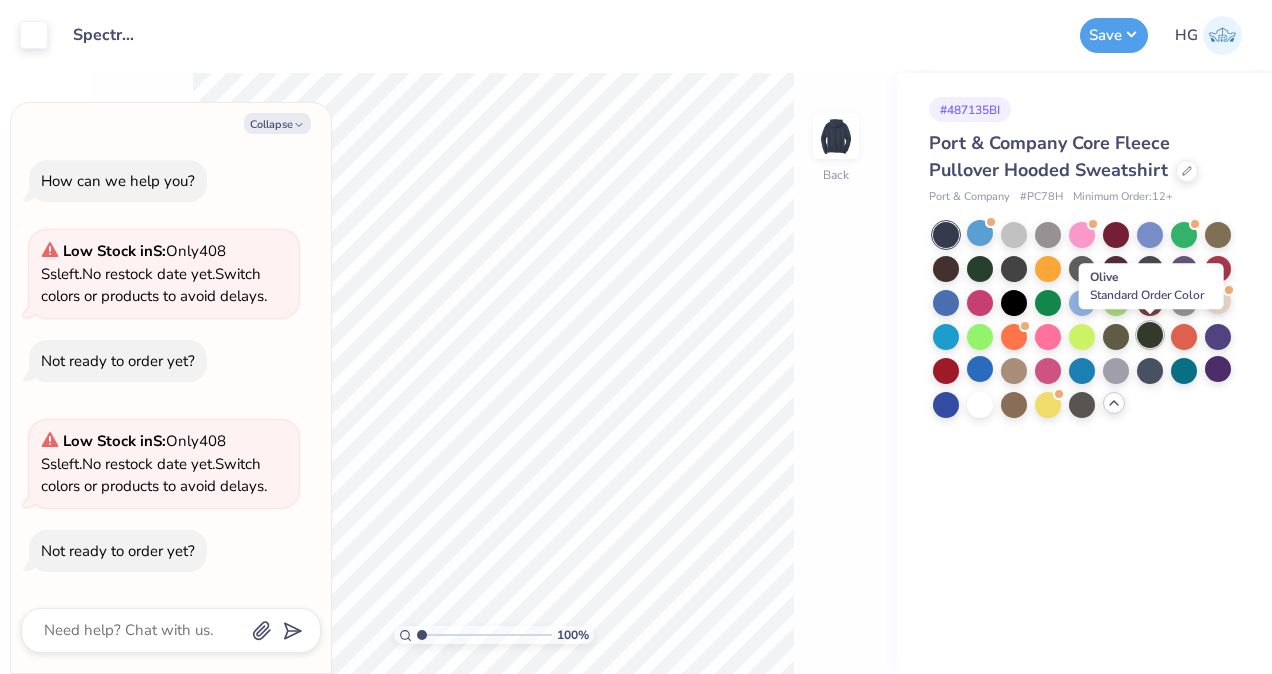 click at bounding box center (1150, 335) 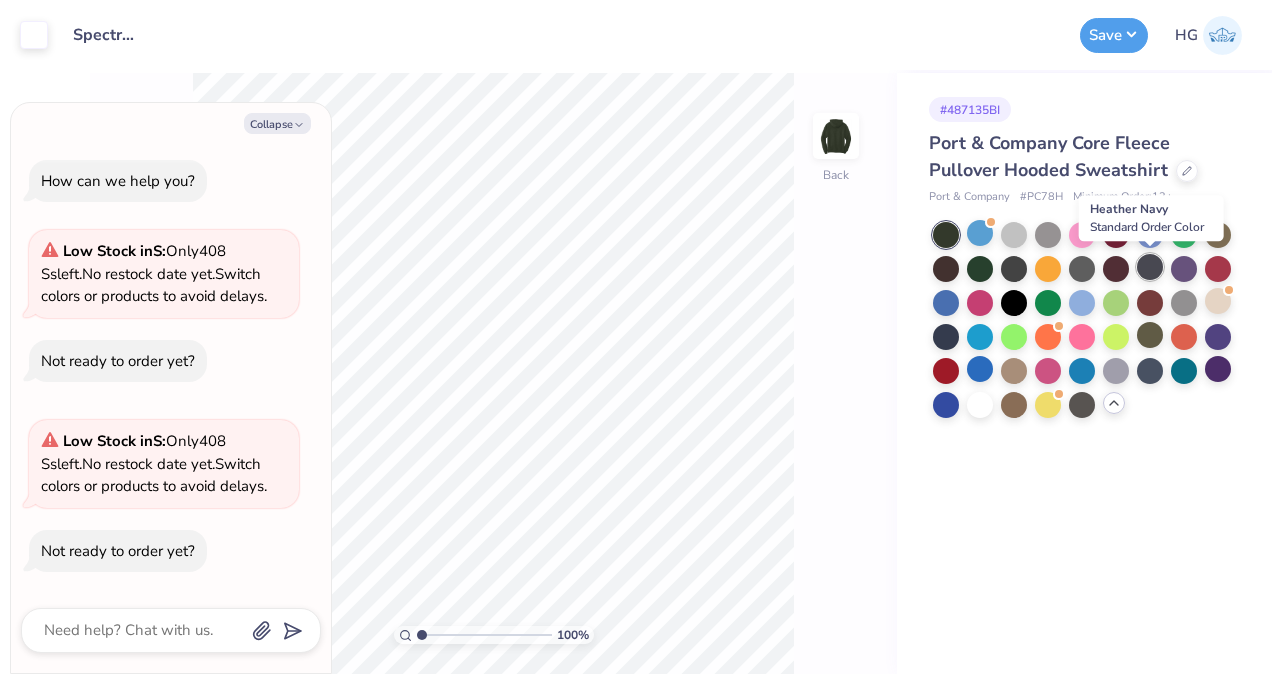 click at bounding box center (1150, 267) 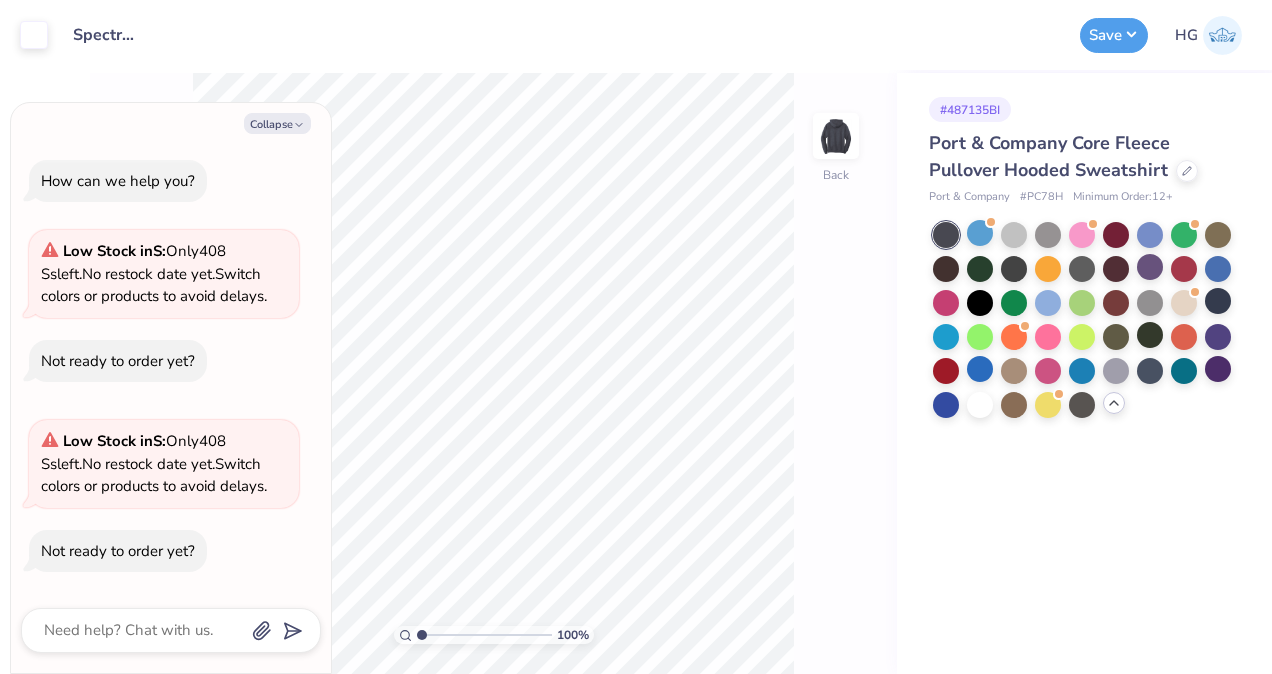 type on "x" 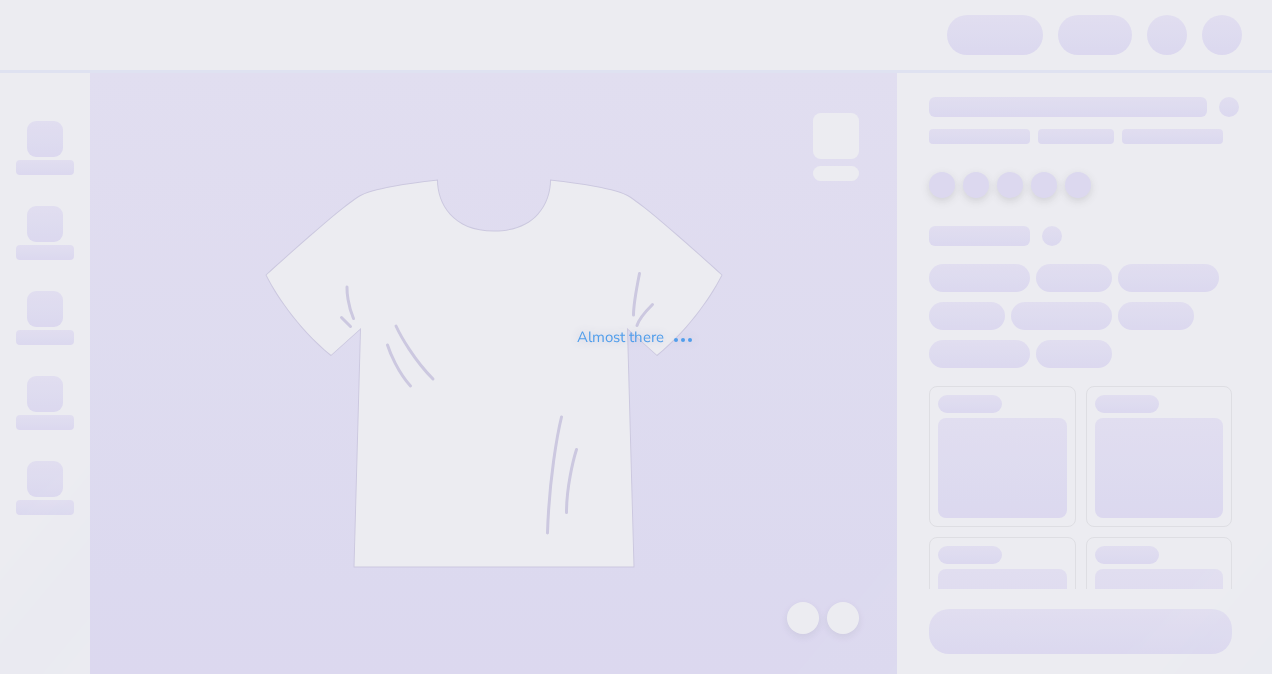 scroll, scrollTop: 0, scrollLeft: 0, axis: both 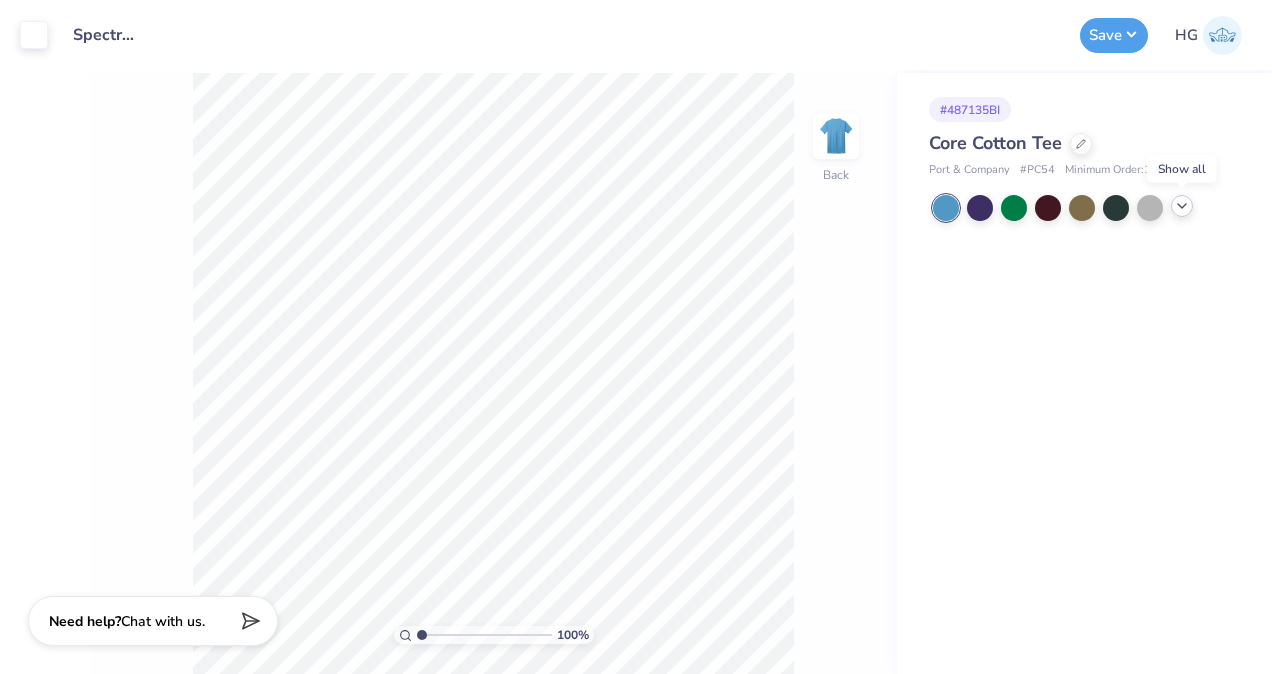 click 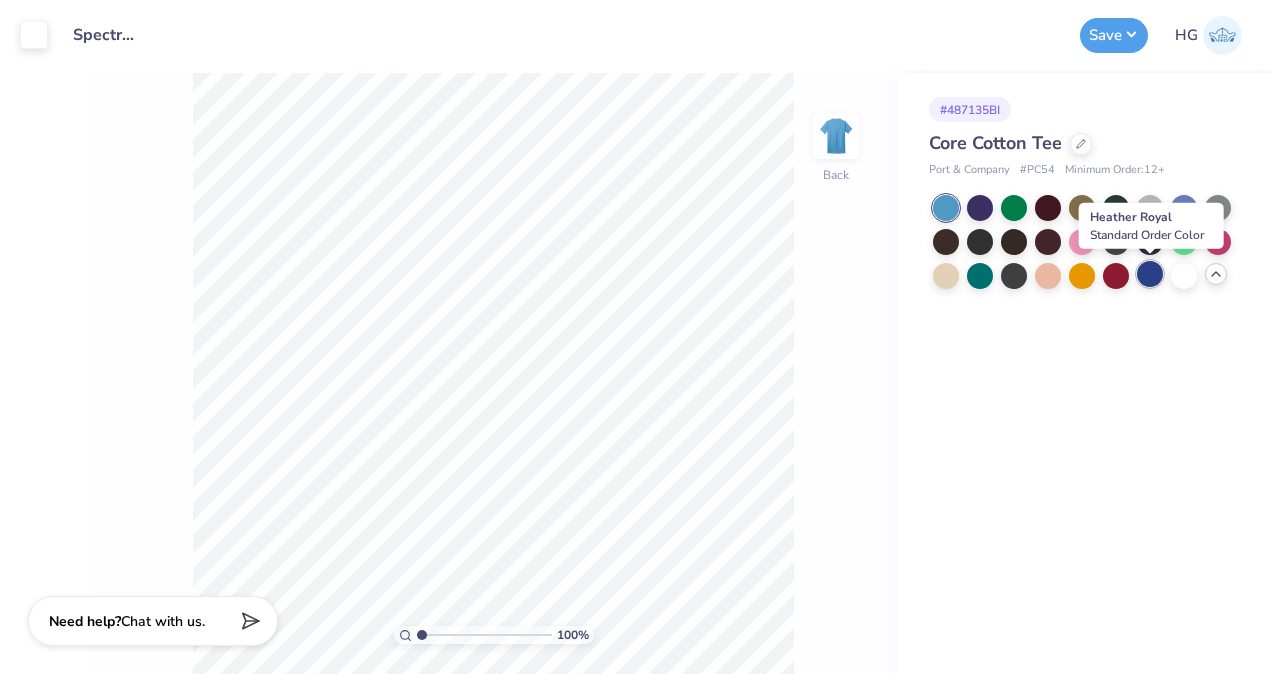click at bounding box center (1150, 274) 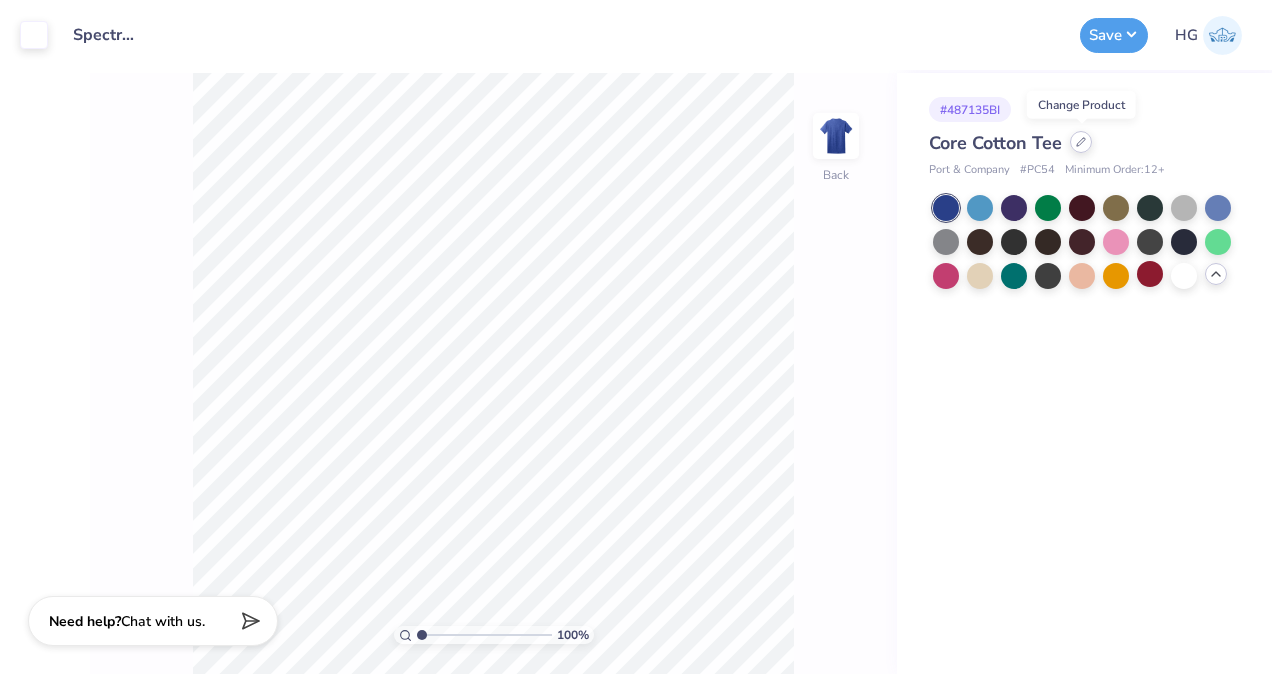 click at bounding box center (1081, 142) 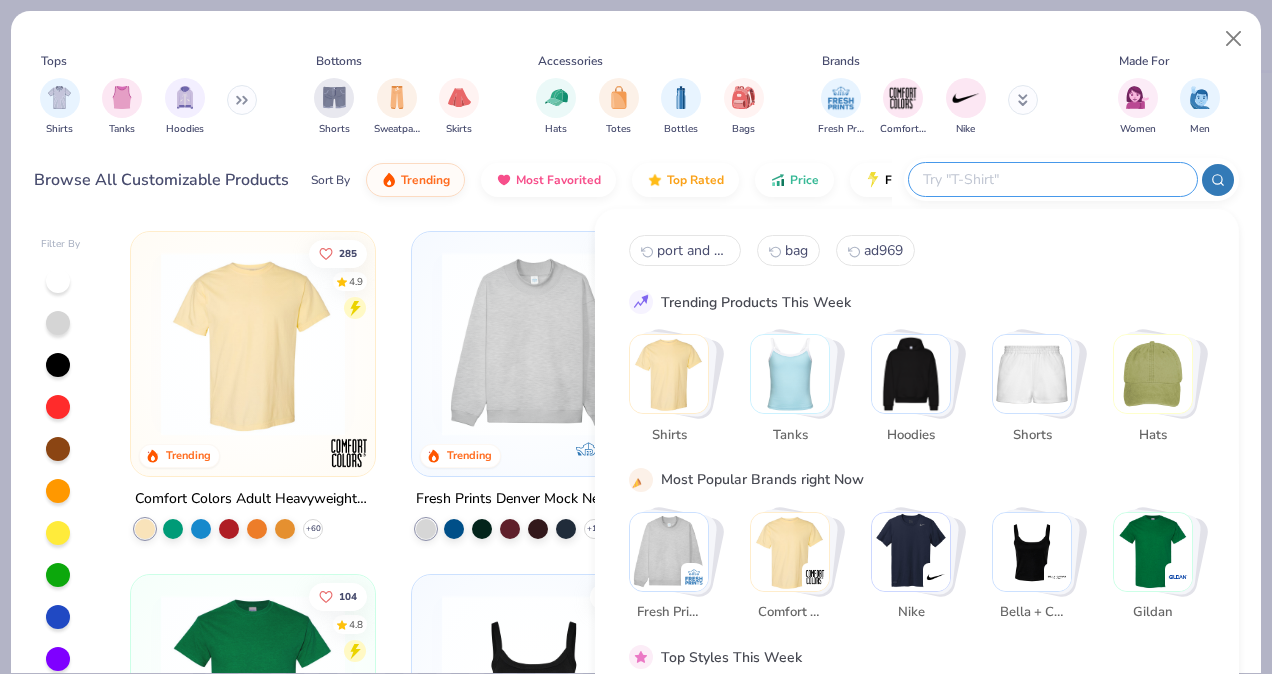 click at bounding box center (1052, 179) 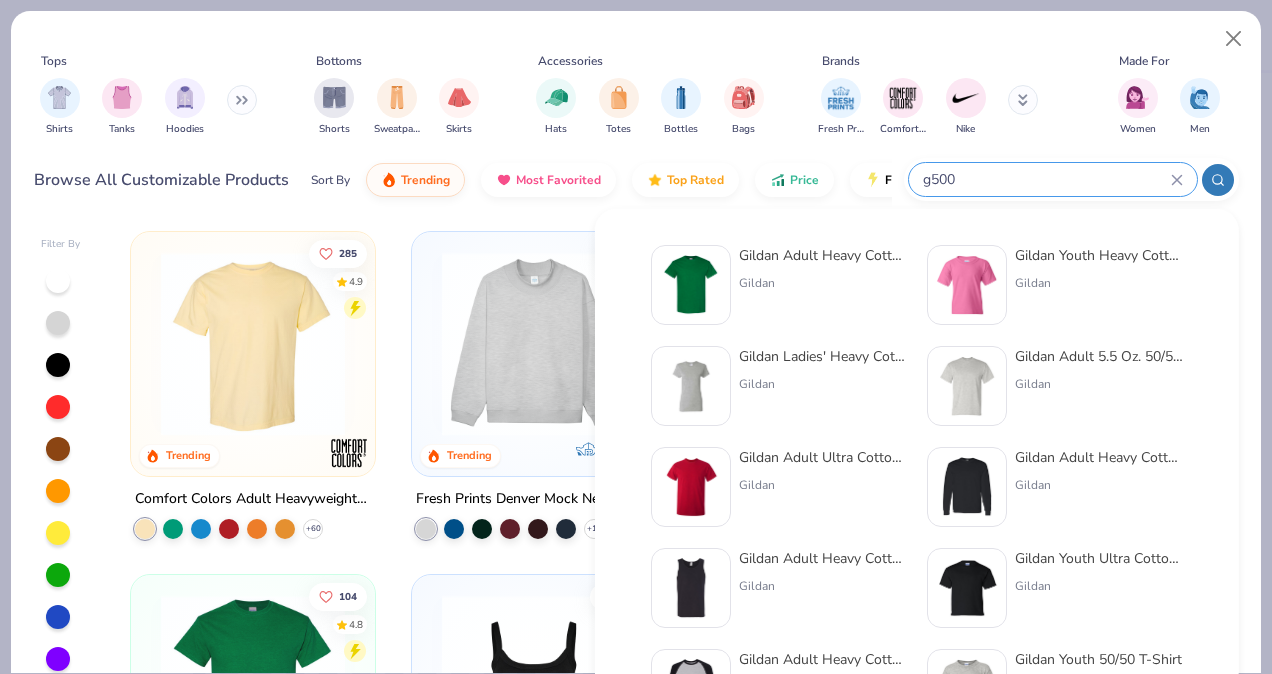 type on "g500" 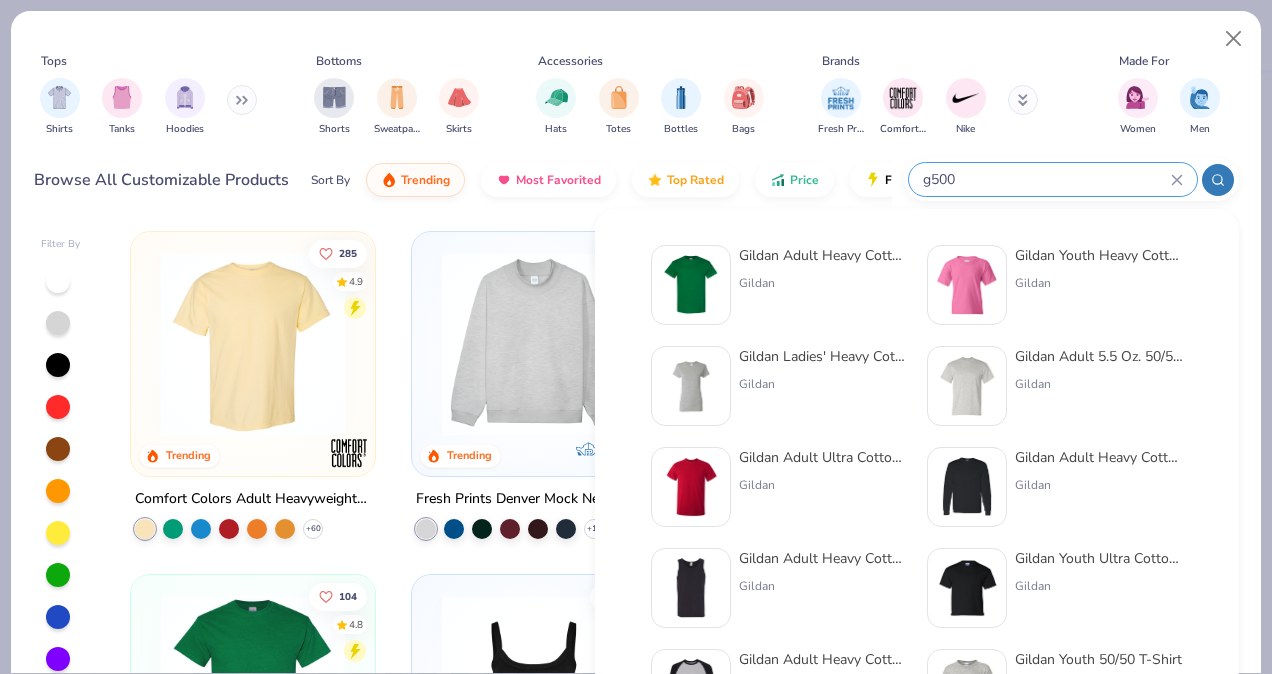 click on "Gildan Adult Heavy Cotton T-Shirt" at bounding box center (823, 255) 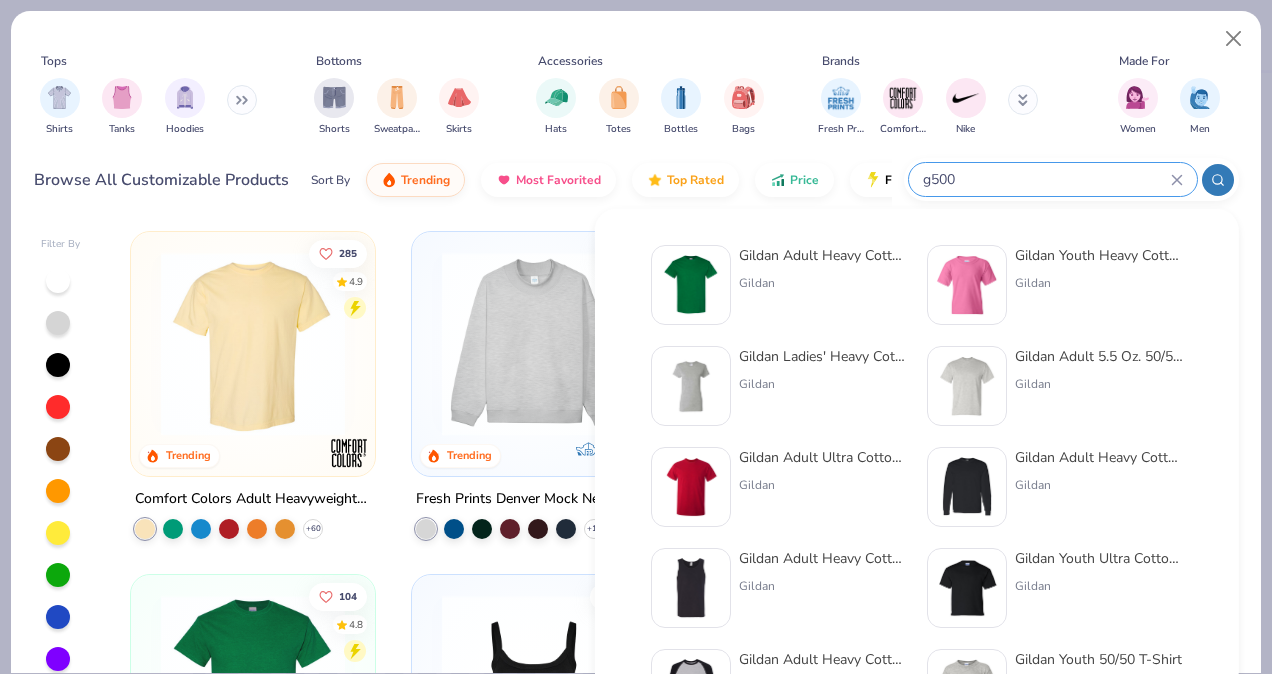 type 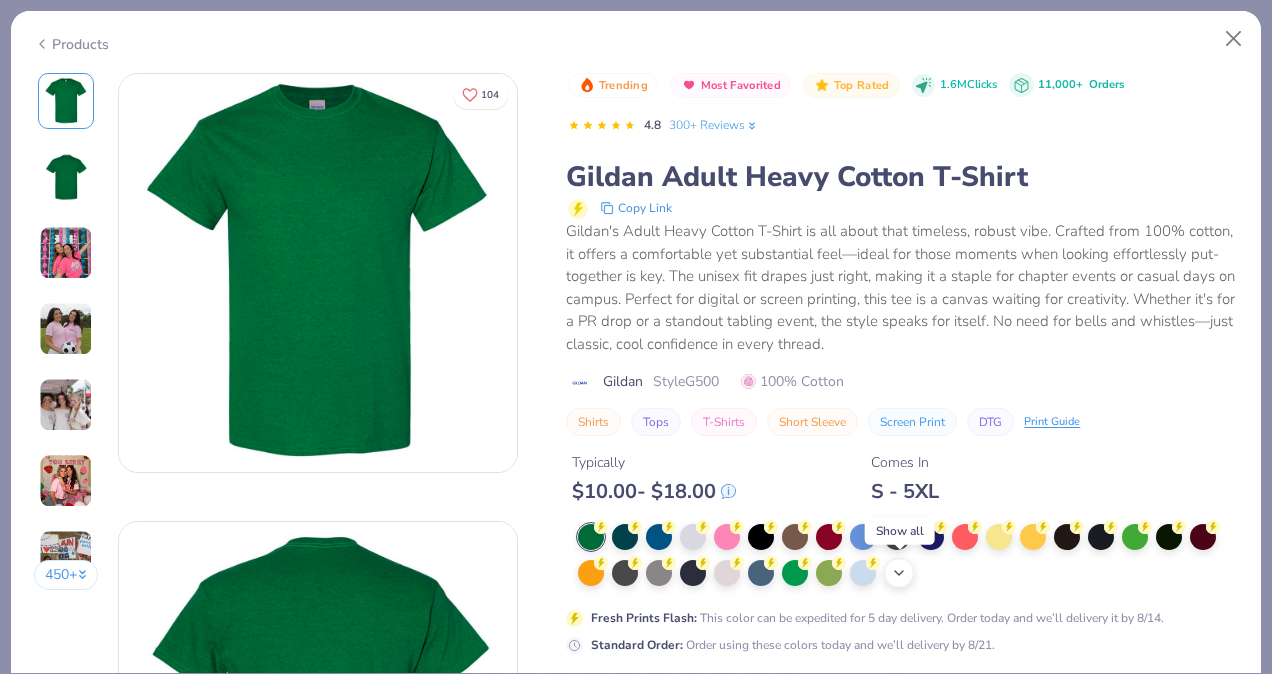 click 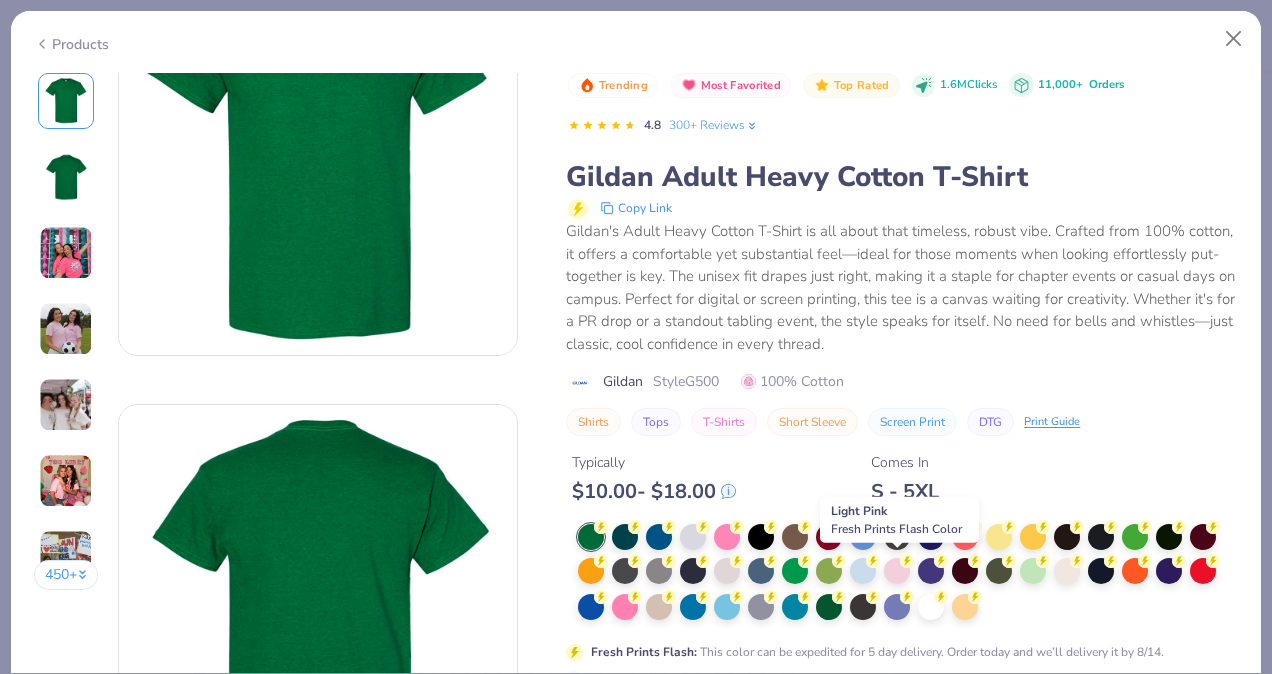 scroll, scrollTop: 125, scrollLeft: 0, axis: vertical 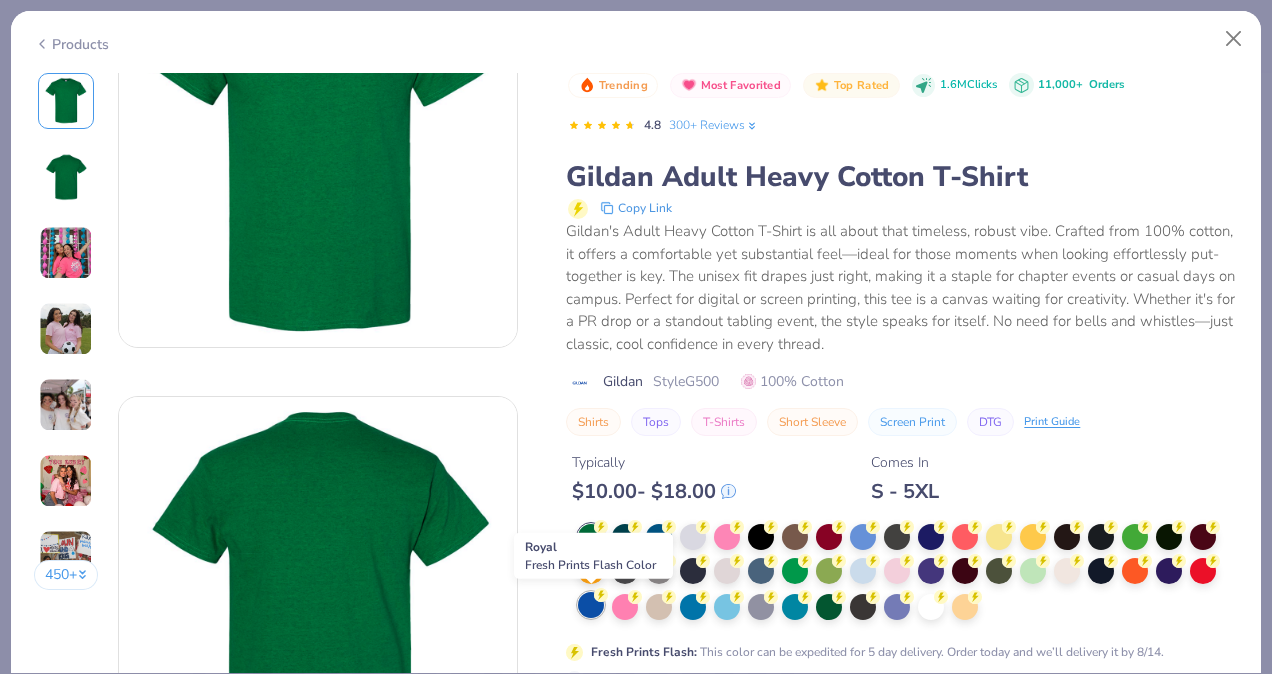 click at bounding box center [591, 605] 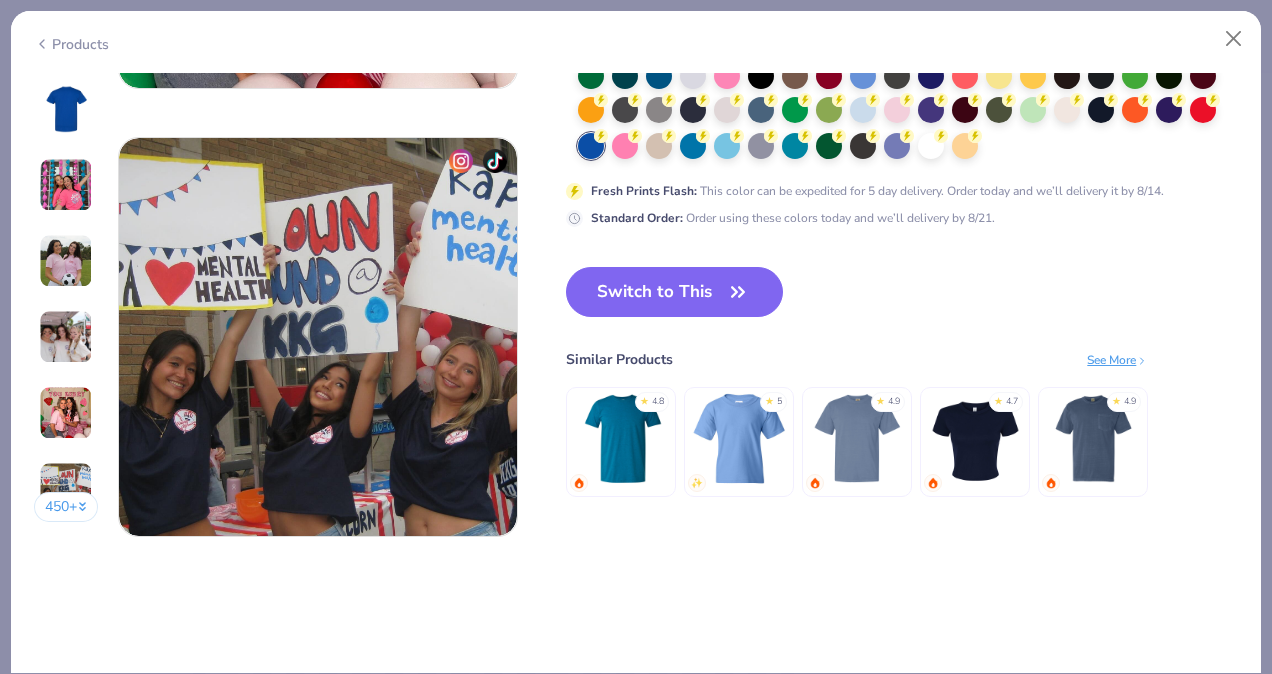 scroll, scrollTop: 2641, scrollLeft: 0, axis: vertical 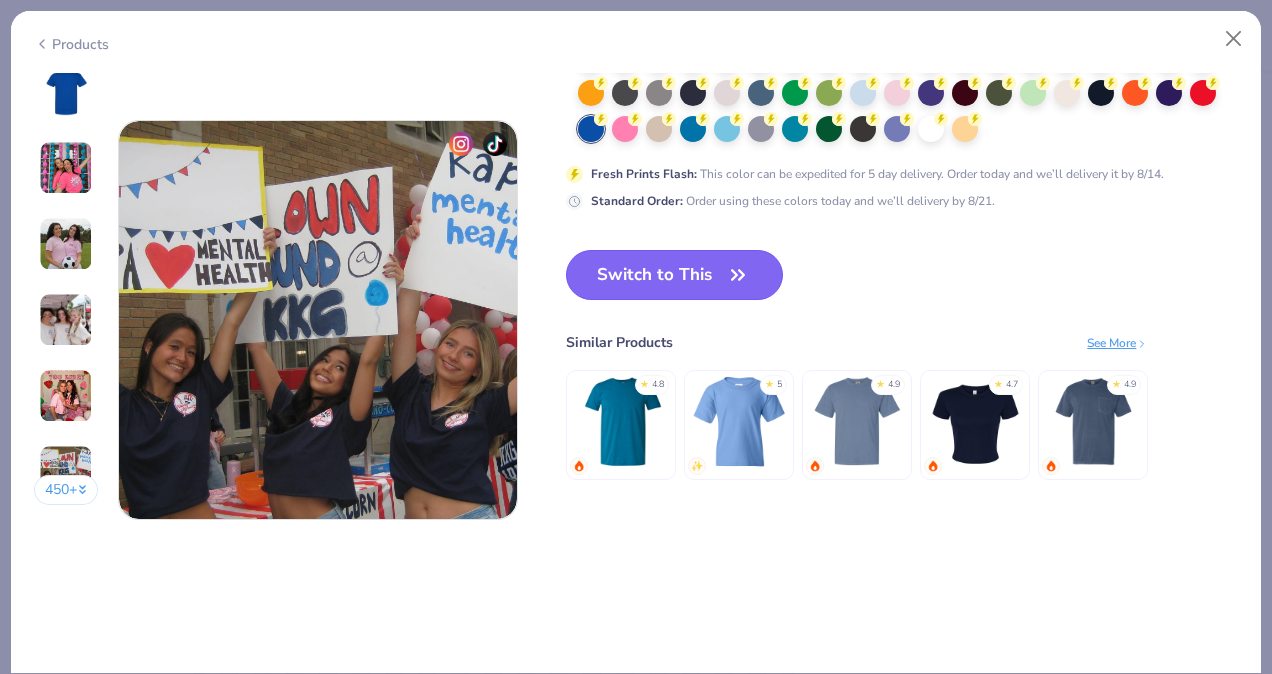 click on "Switch to This" at bounding box center [674, 275] 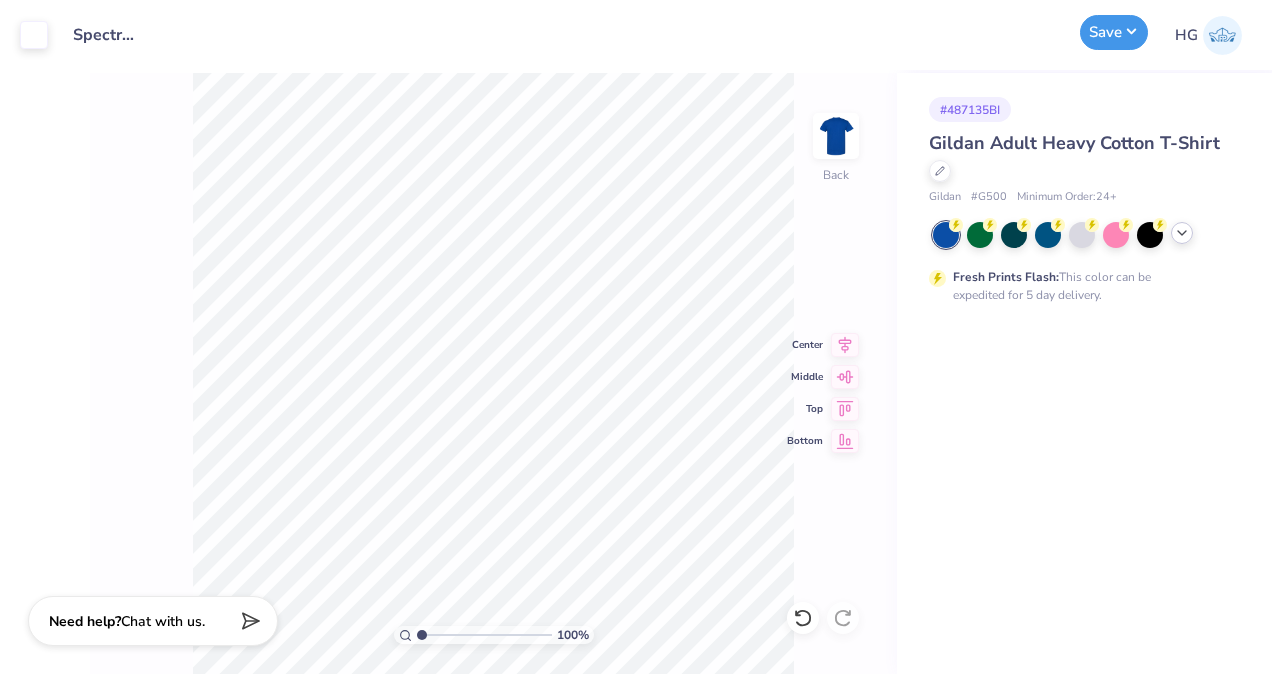 click on "Save" at bounding box center (1114, 32) 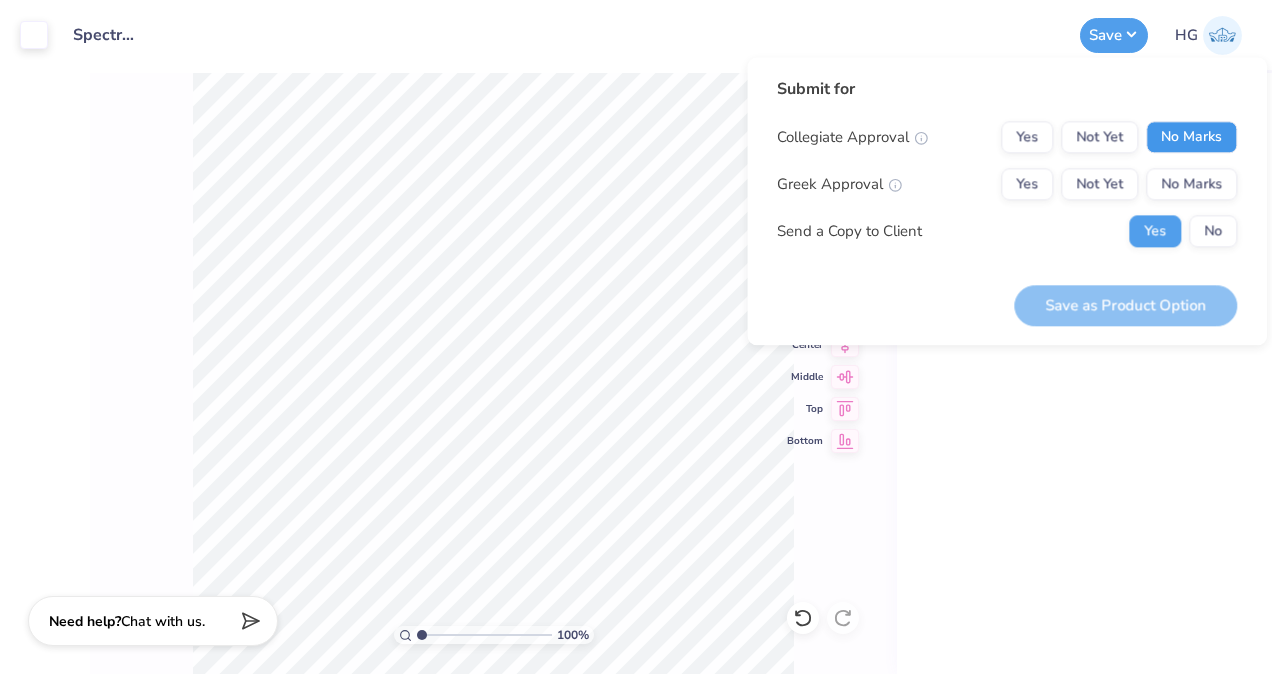 click on "No Marks" at bounding box center (1191, 137) 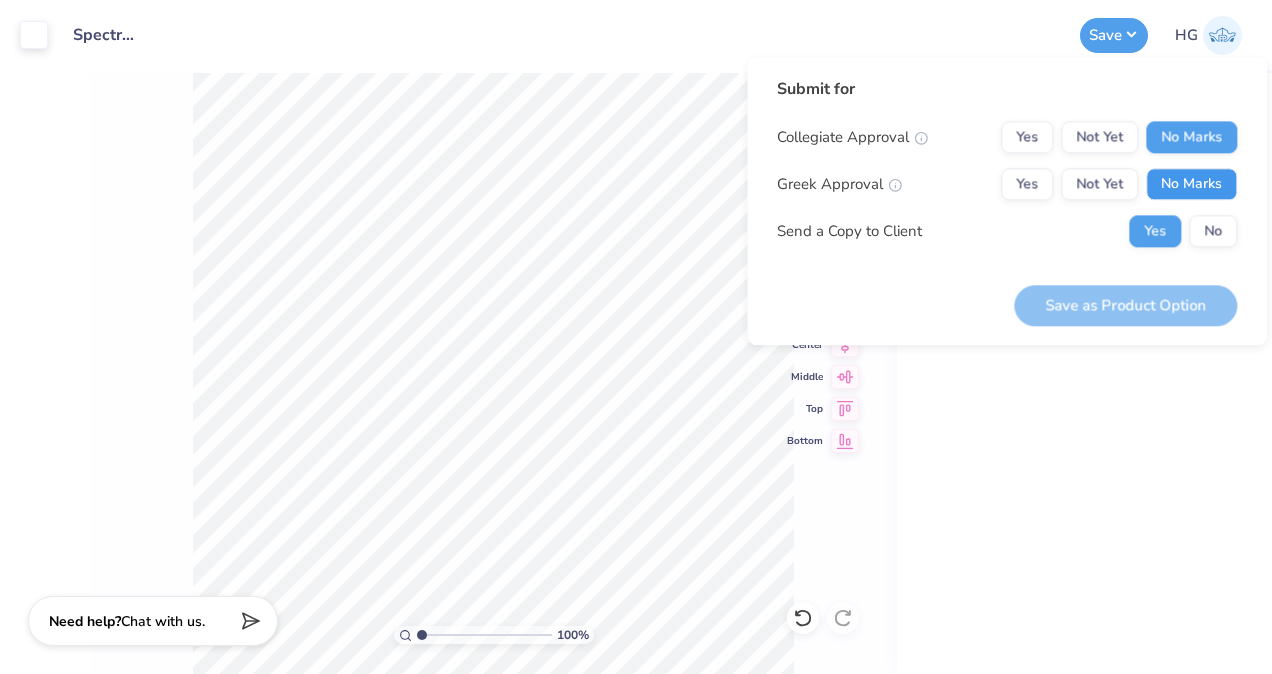 click on "No Marks" at bounding box center [1191, 184] 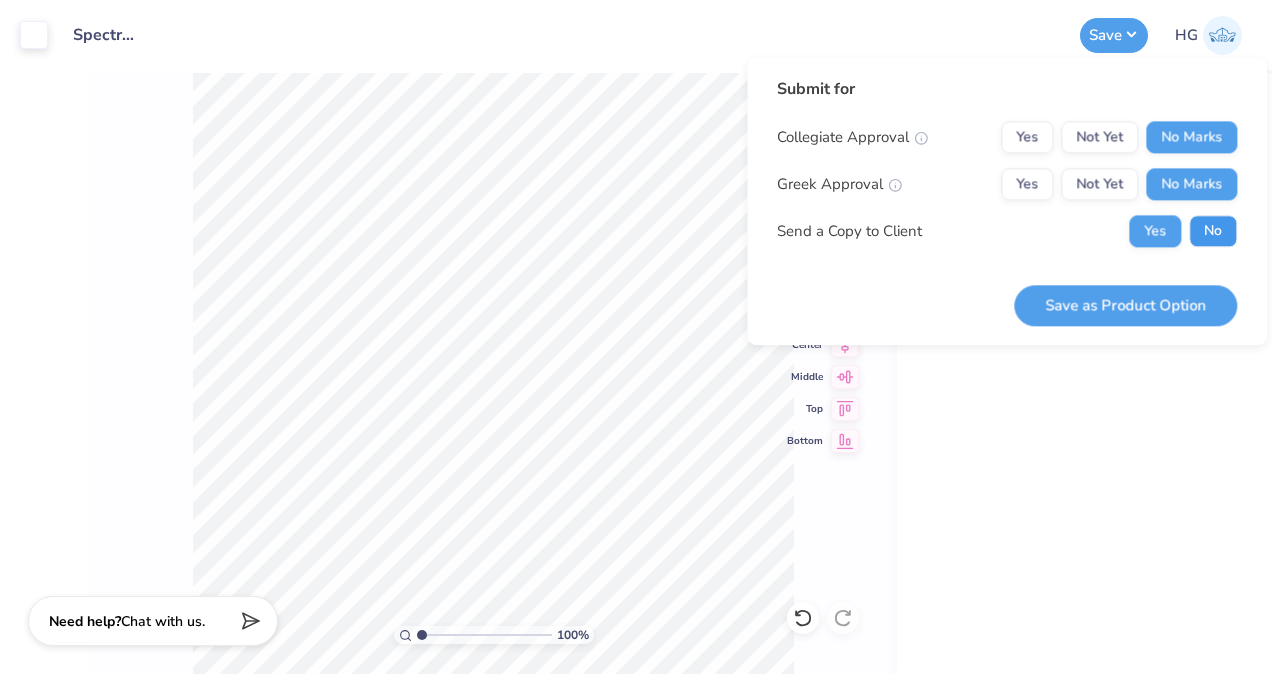 click on "No" at bounding box center (1213, 231) 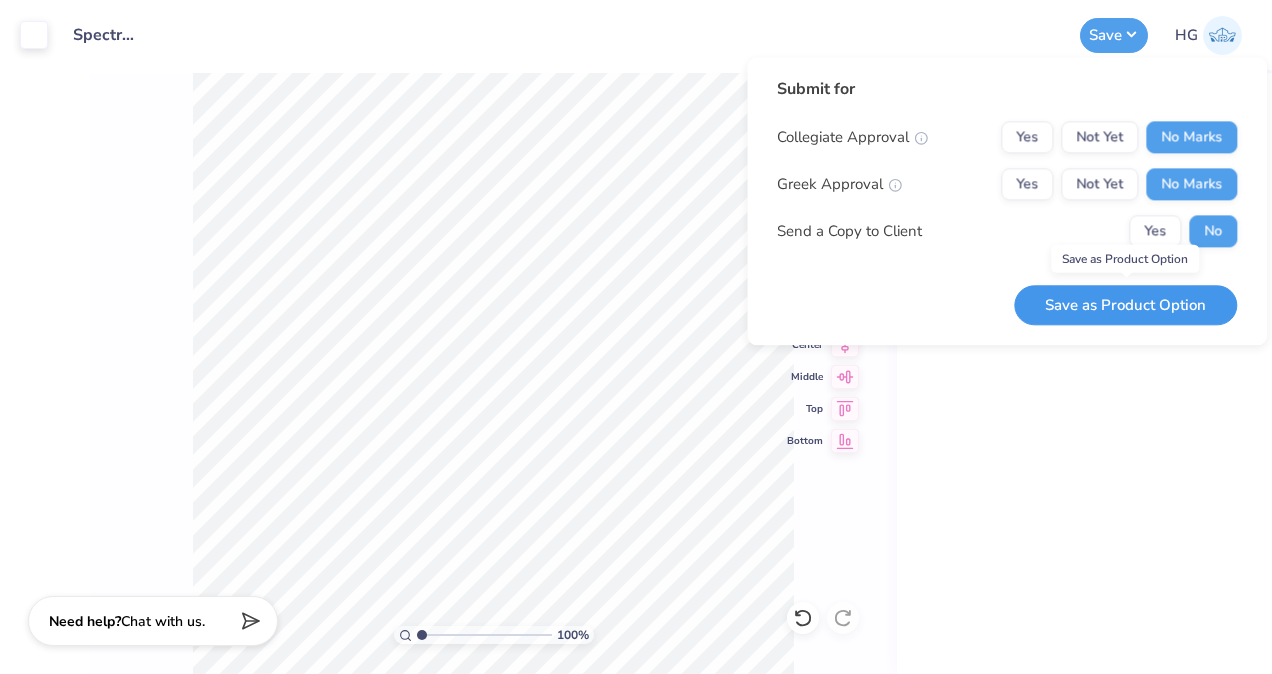 click on "Save as Product Option" at bounding box center (1125, 305) 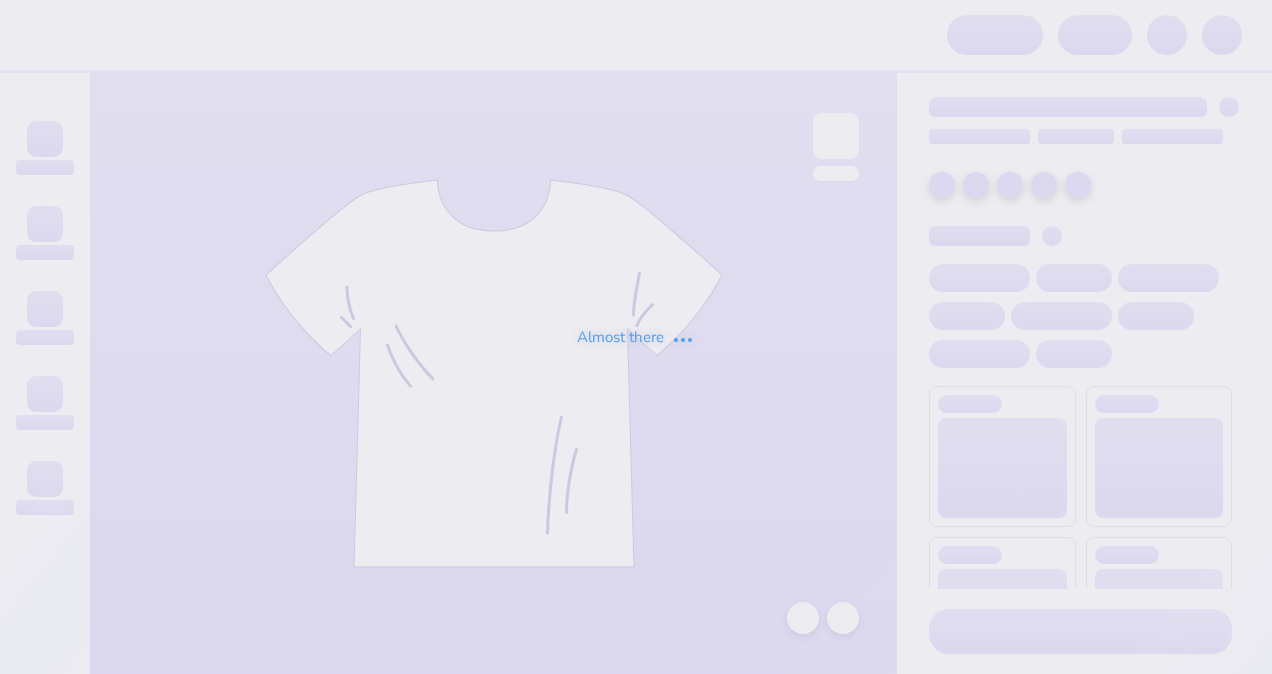 scroll, scrollTop: 0, scrollLeft: 0, axis: both 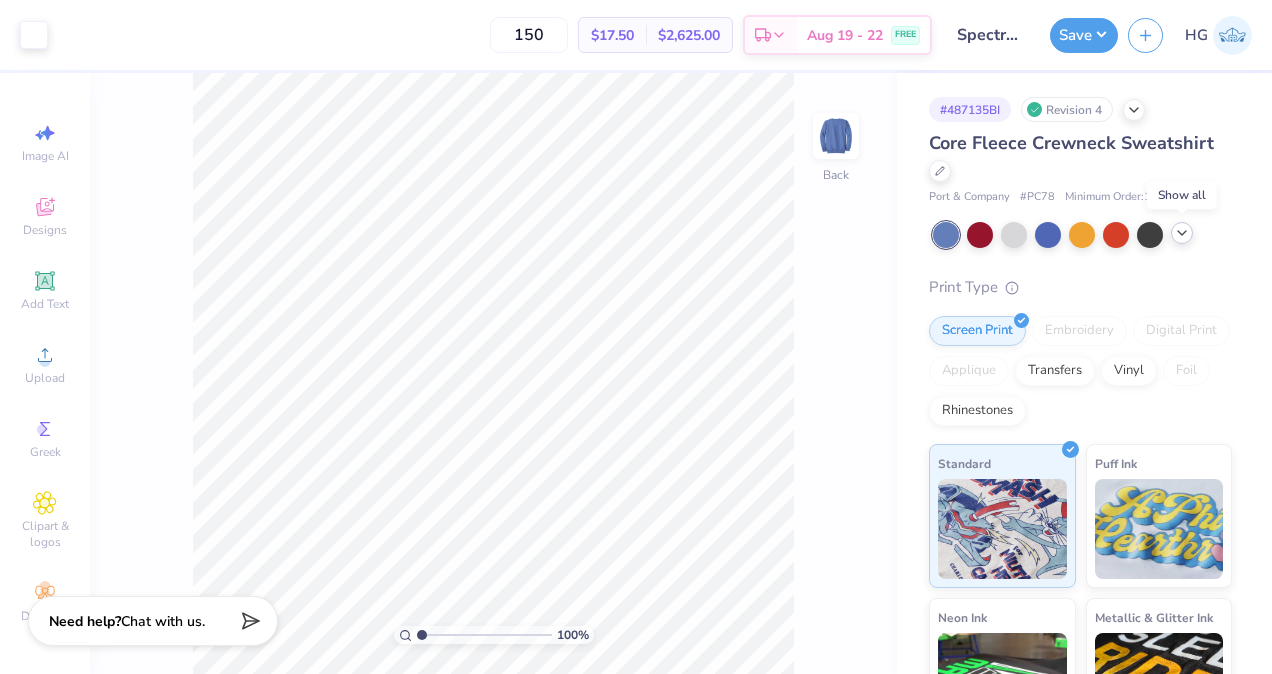 click 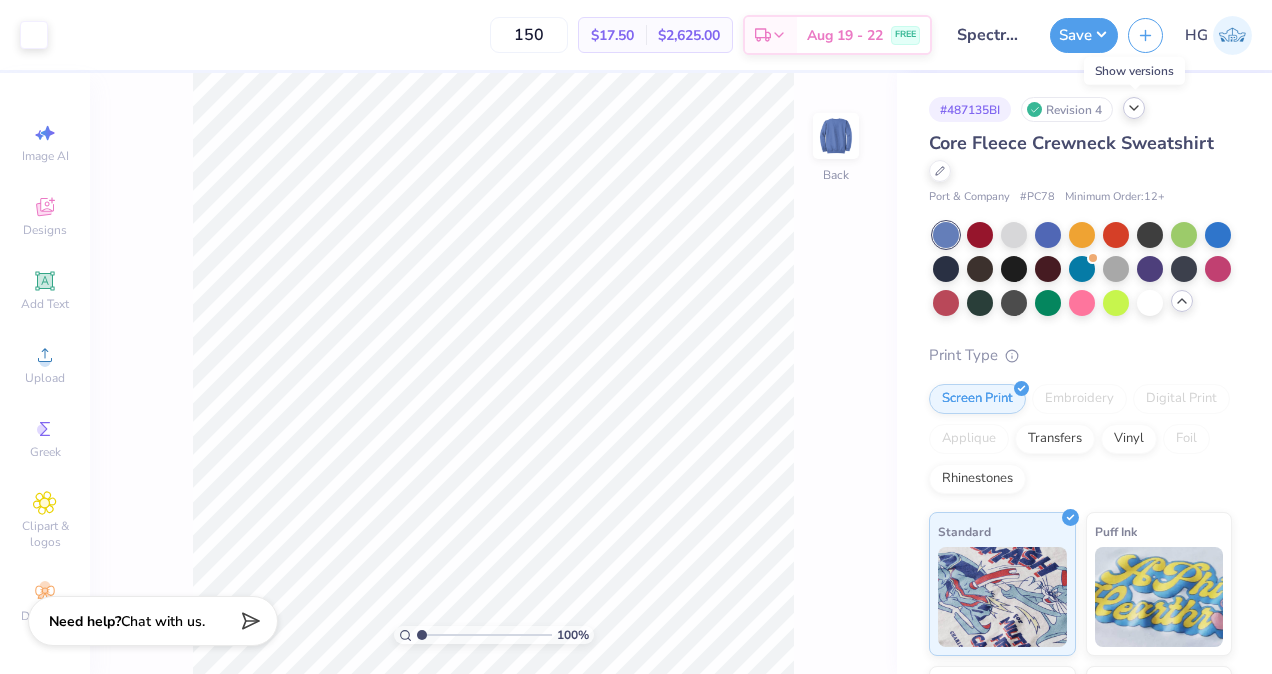 click 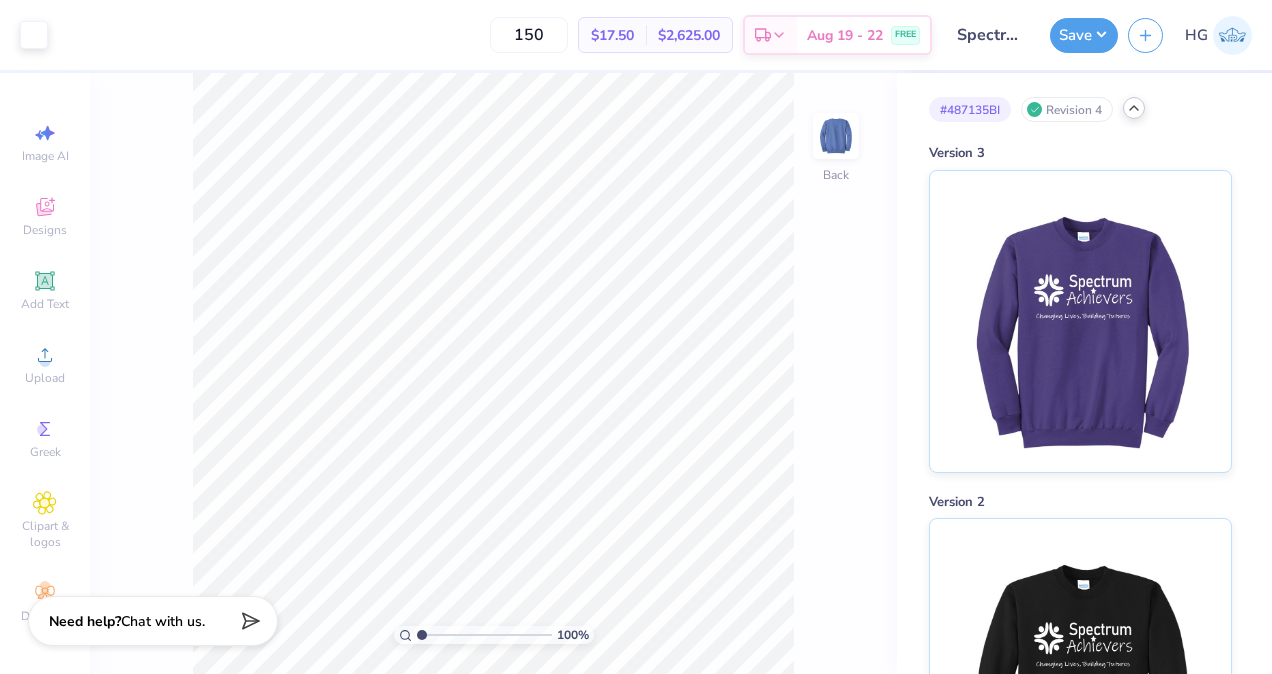 click 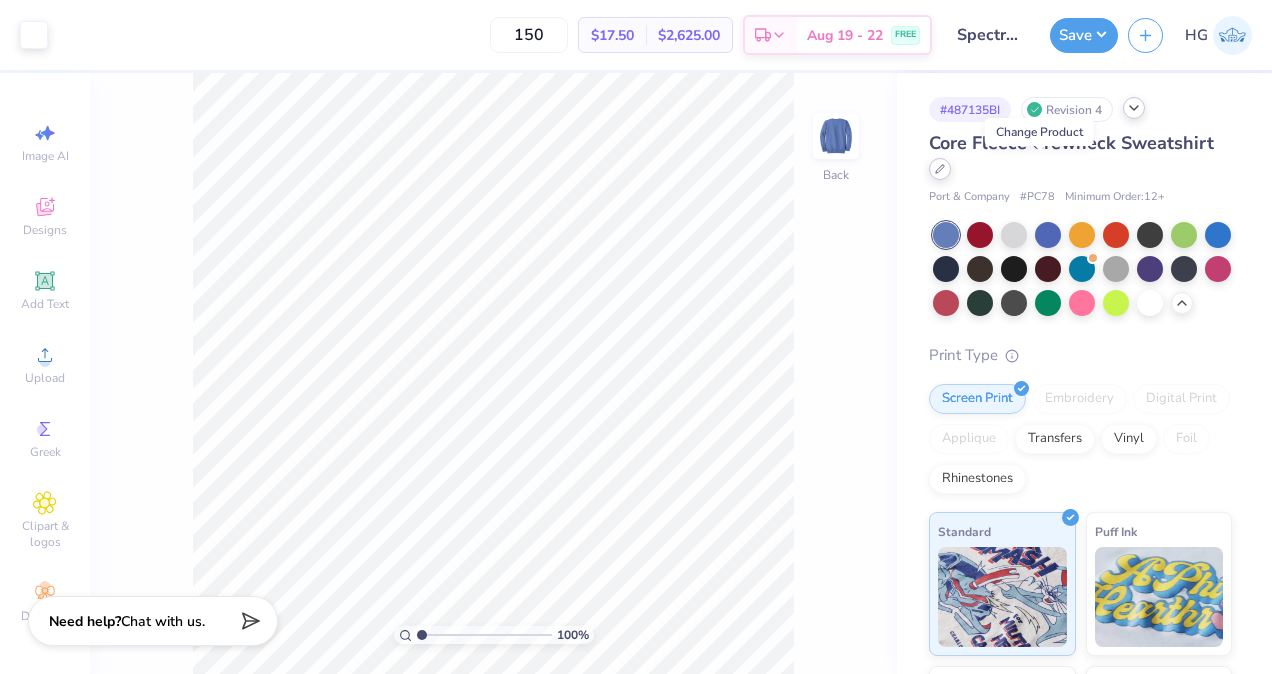 click 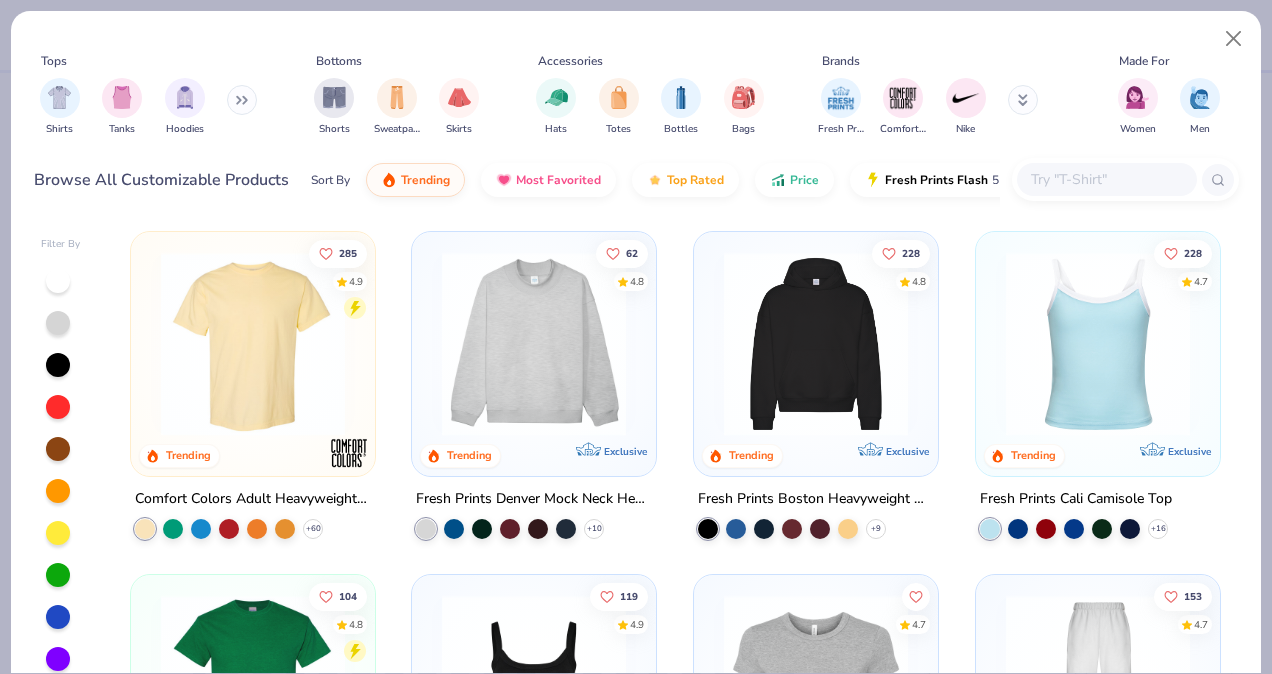 click at bounding box center [253, 344] 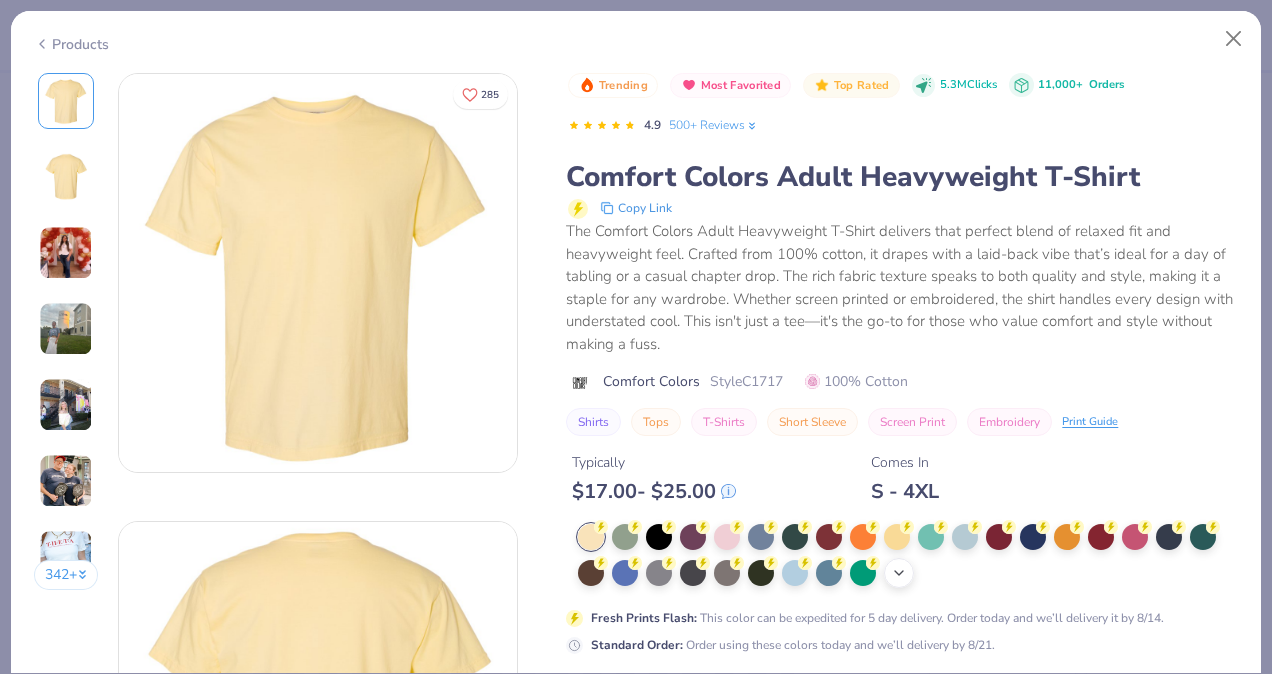 click on "+ 38" at bounding box center [899, 573] 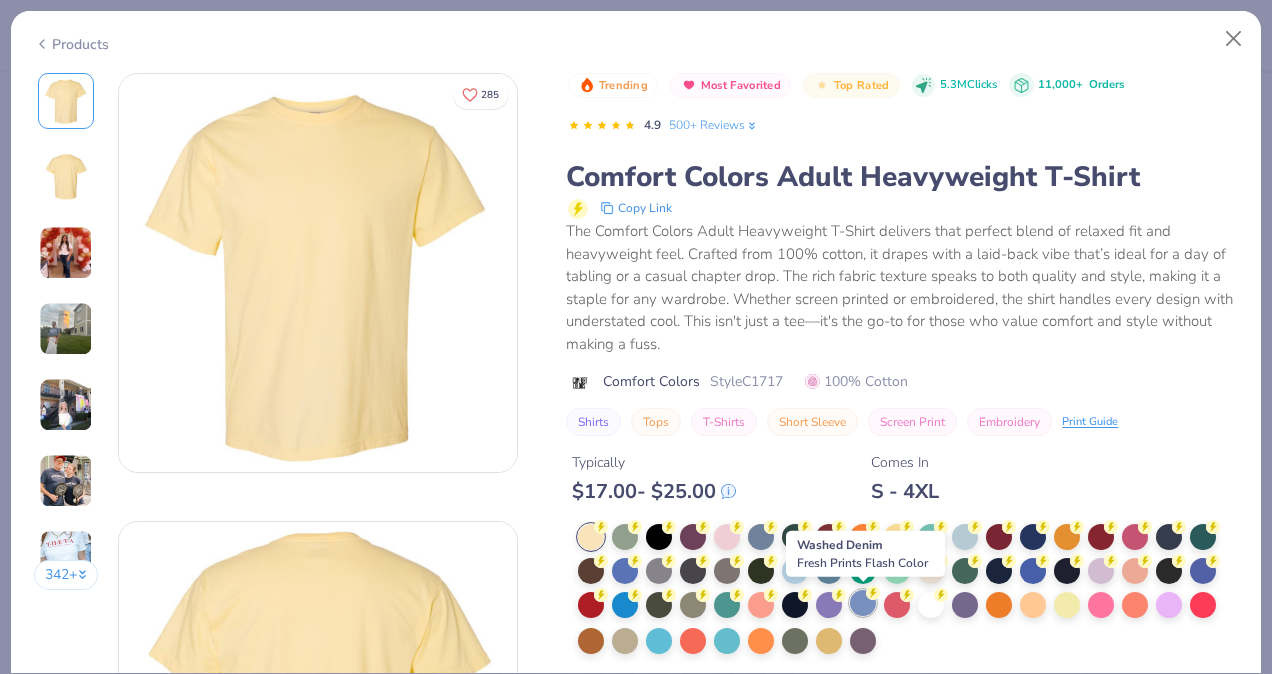 scroll, scrollTop: 57, scrollLeft: 0, axis: vertical 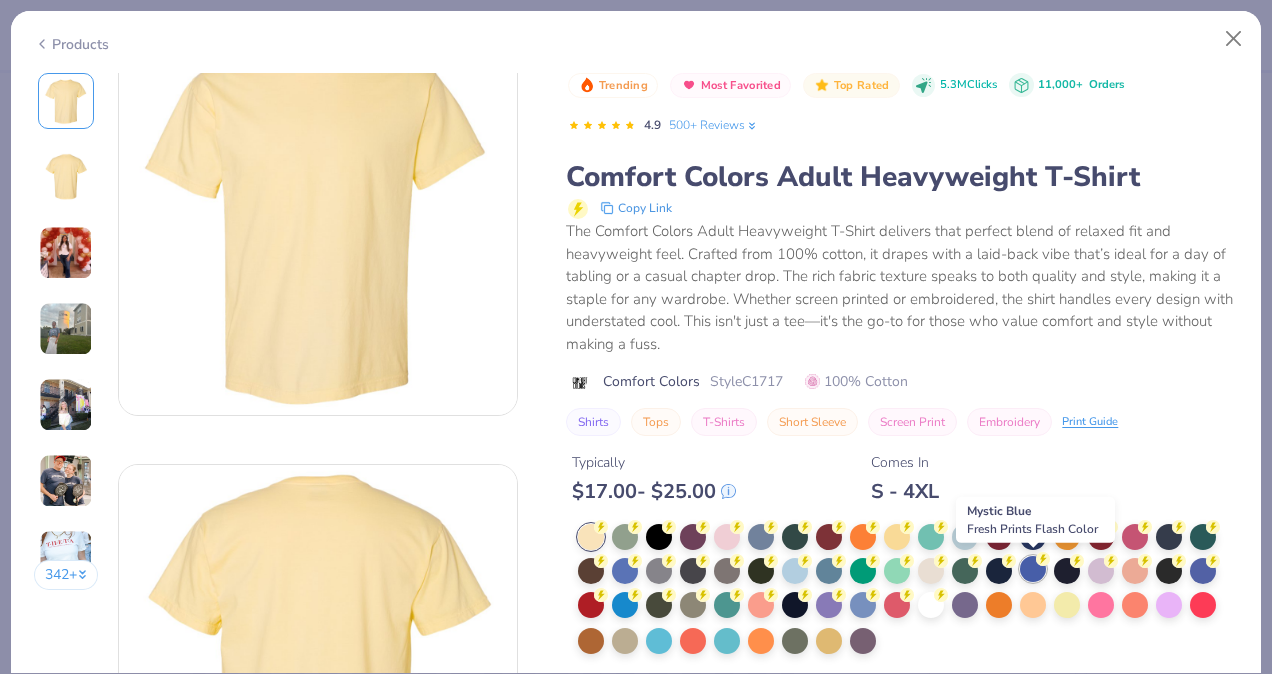 click 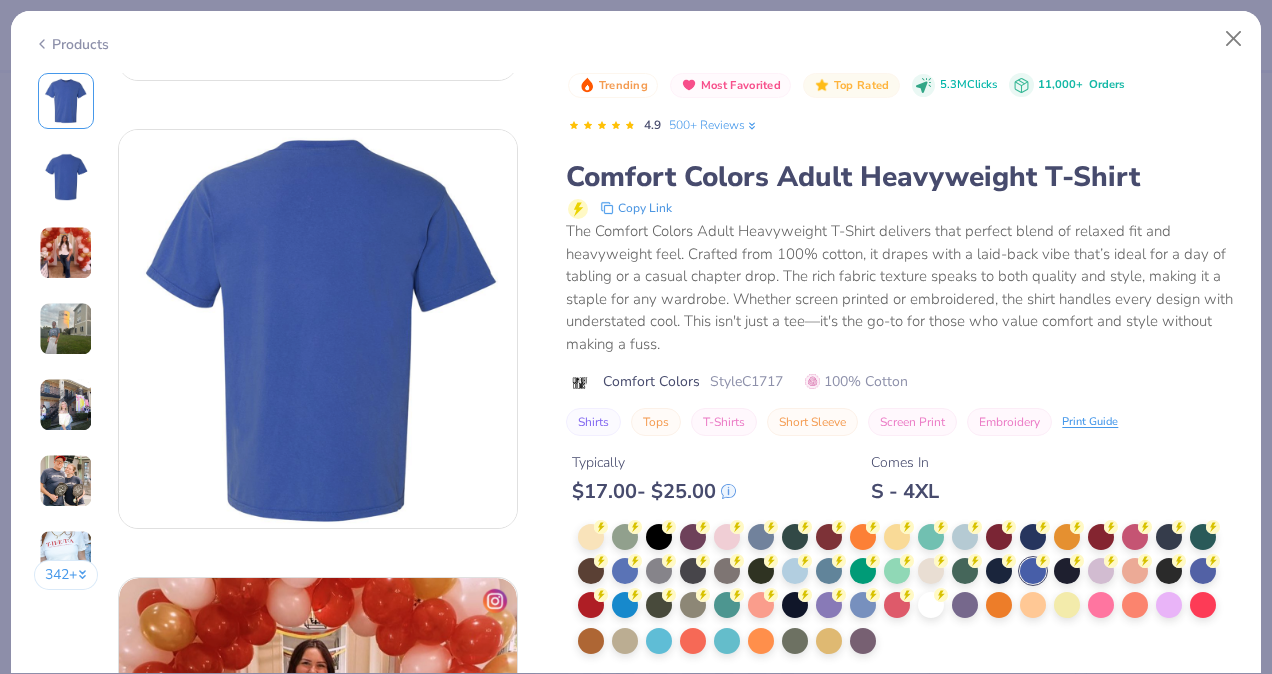 scroll, scrollTop: 0, scrollLeft: 0, axis: both 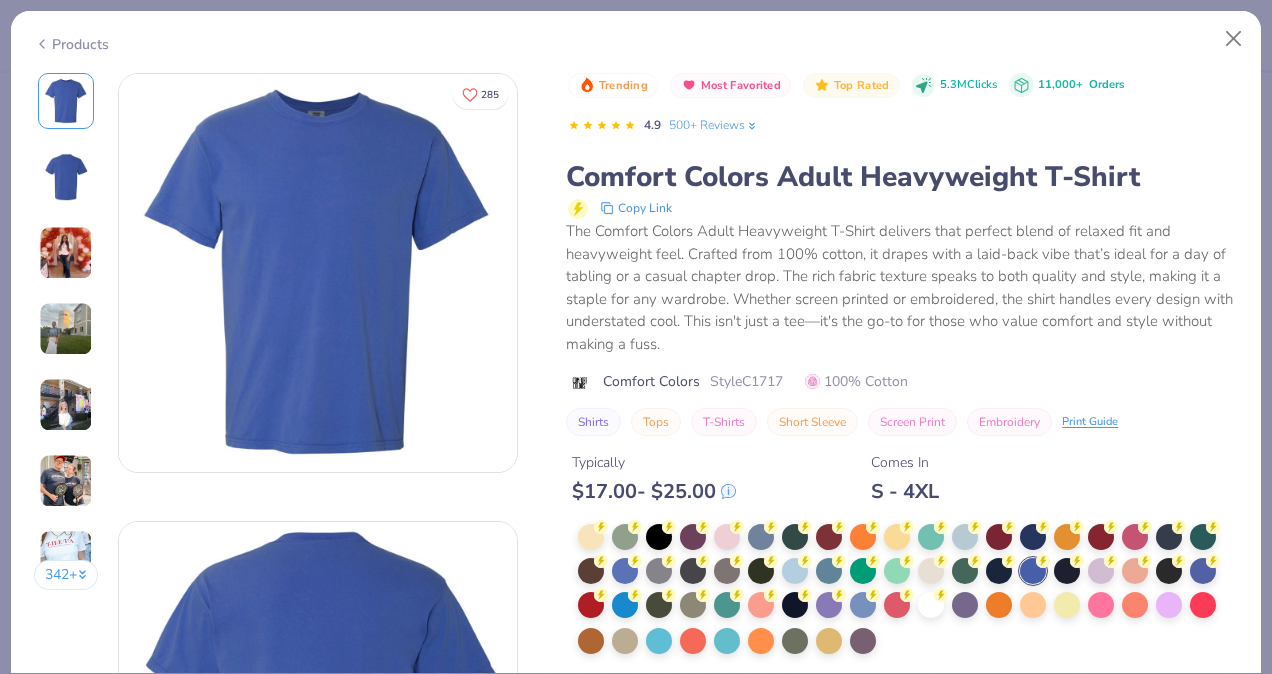 click on "Products" at bounding box center (71, 44) 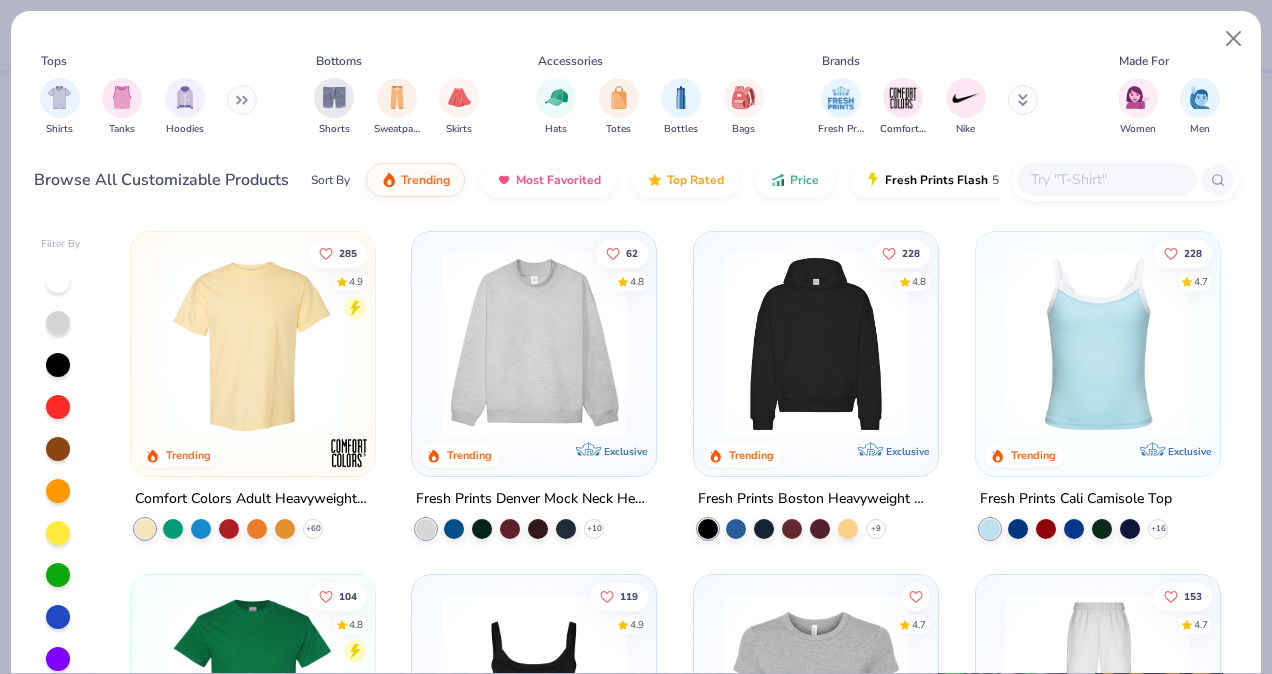 click at bounding box center (1106, 179) 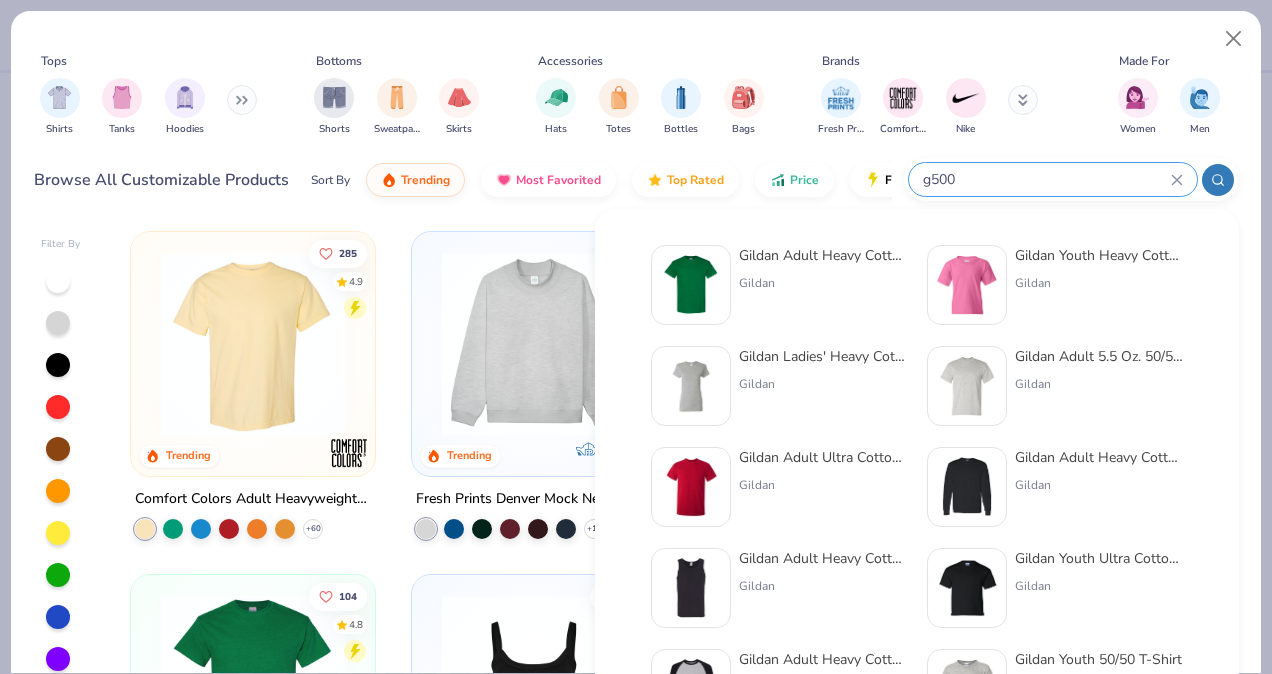 type on "g500" 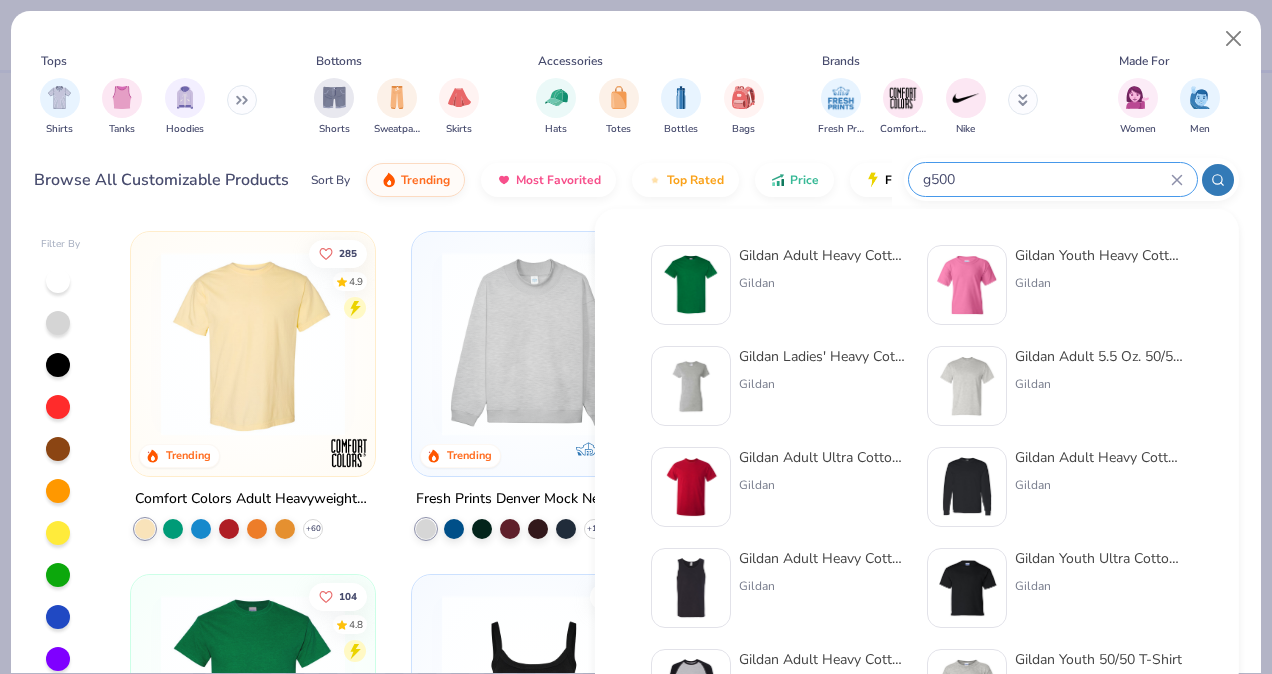 click on "Gildan Adult Heavy Cotton T-Shirt Gildan" at bounding box center [823, 285] 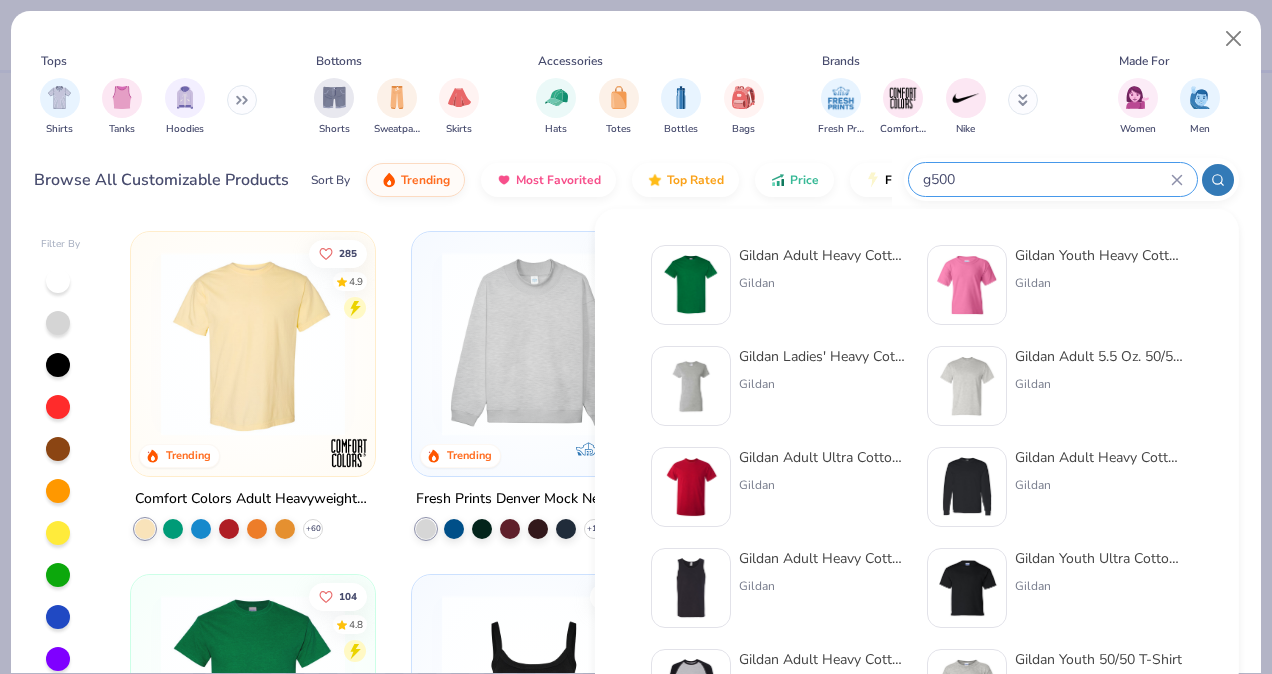 type 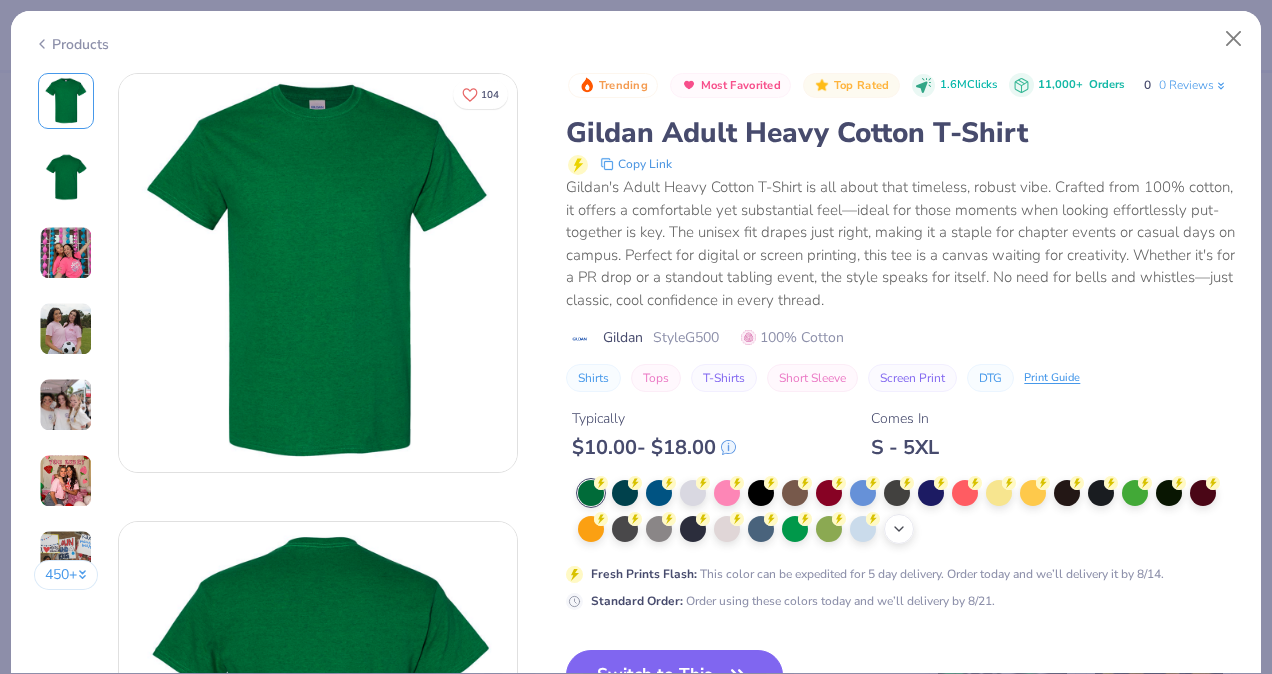 click 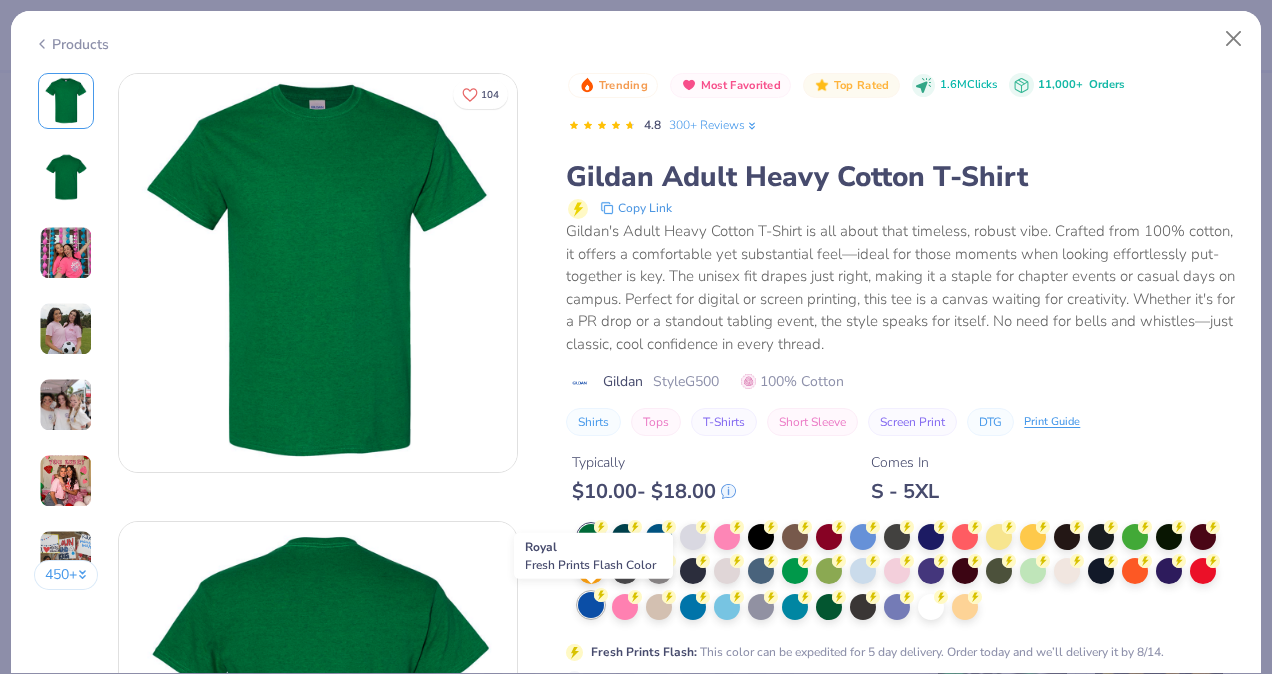 click at bounding box center (591, 605) 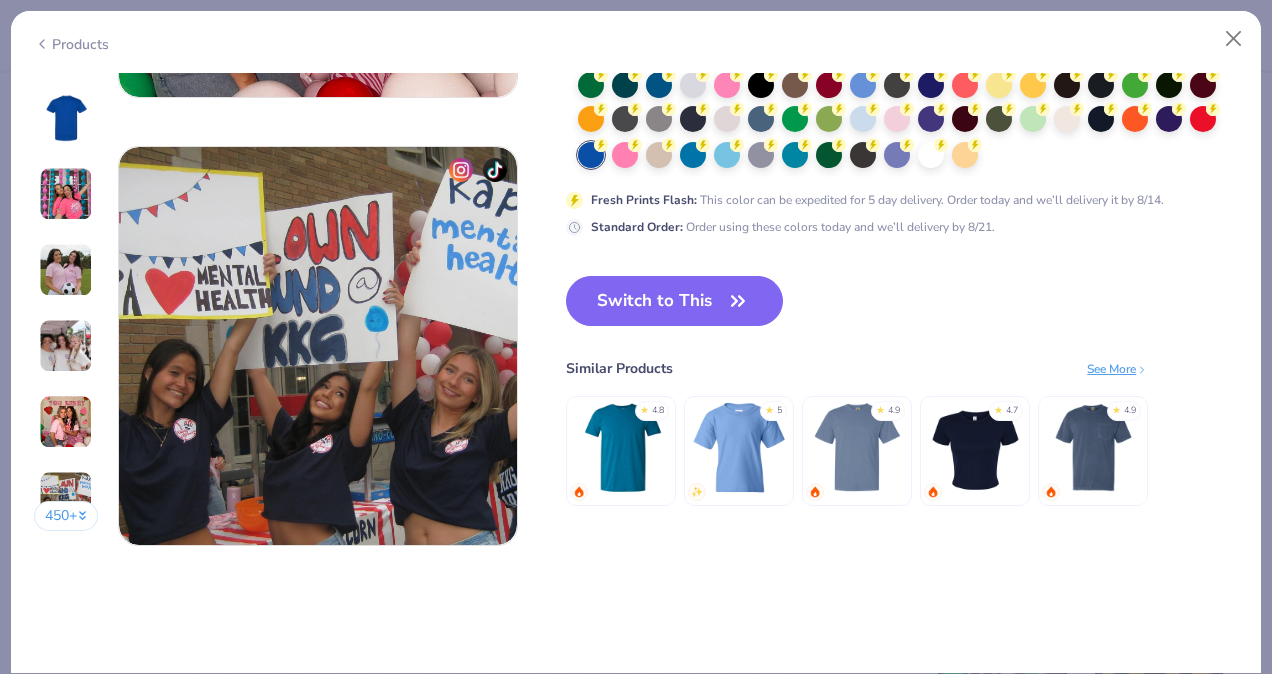 scroll, scrollTop: 2616, scrollLeft: 0, axis: vertical 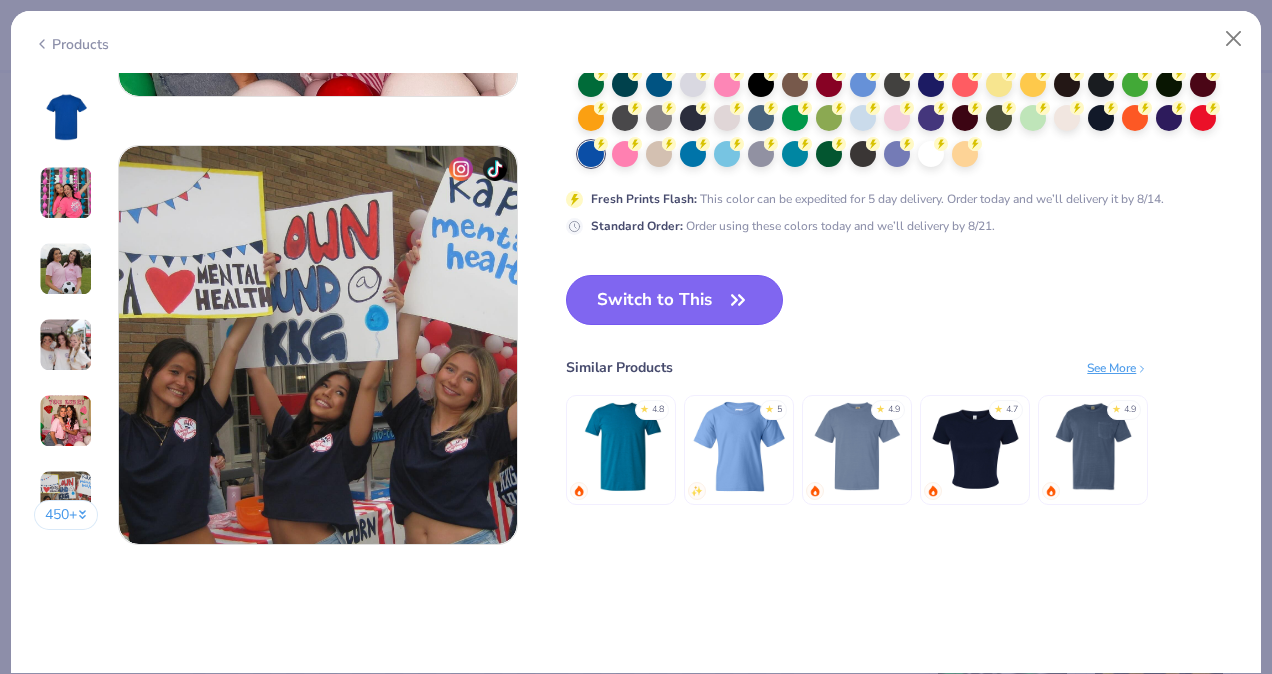 click on "Switch to This" at bounding box center [674, 300] 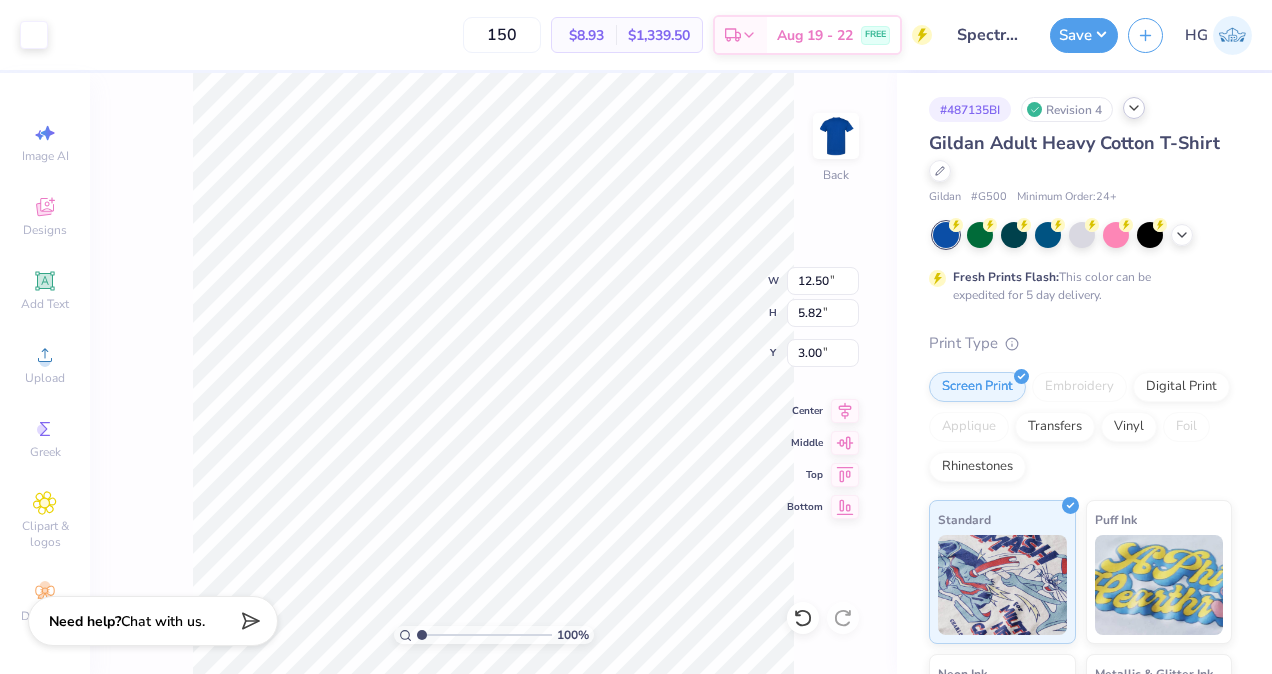 type on "3.00" 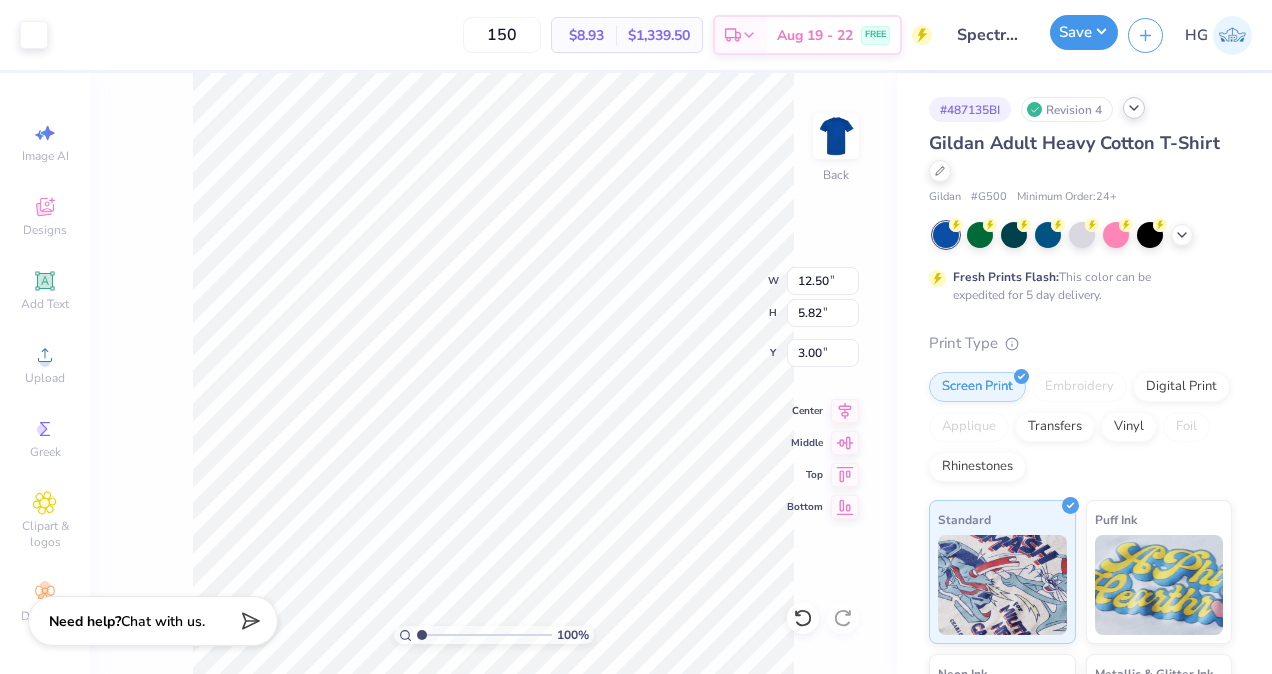click on "Save" at bounding box center [1084, 32] 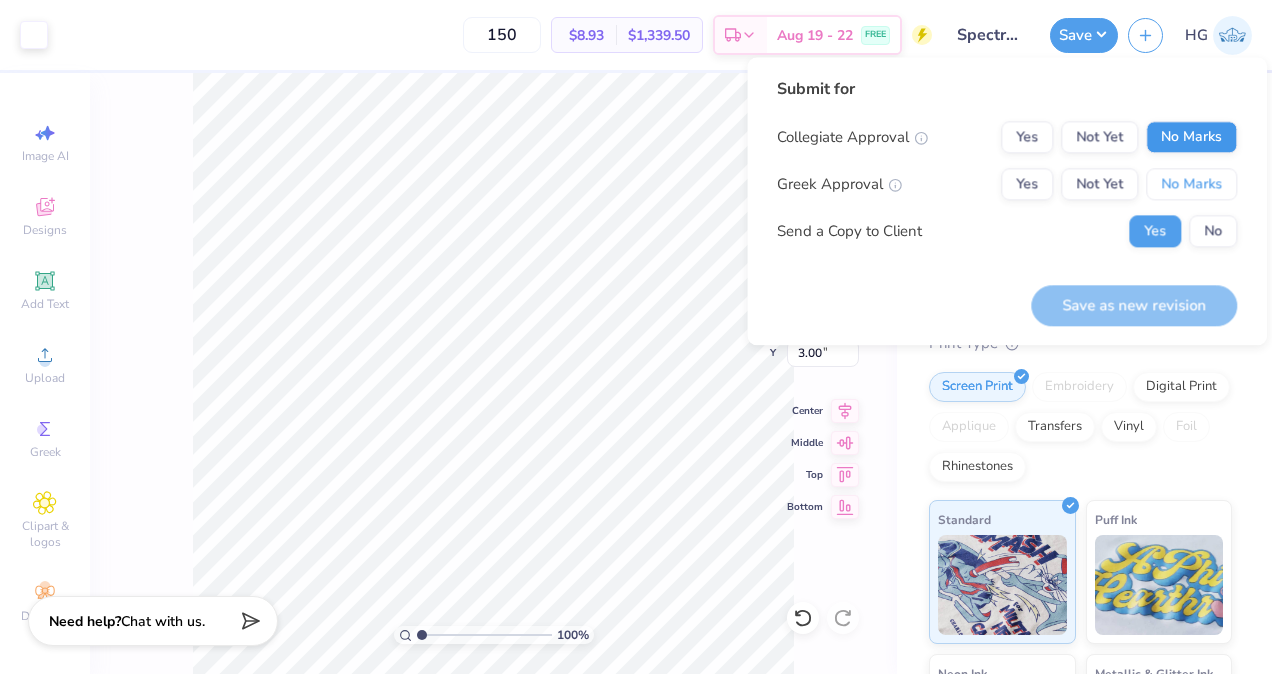 drag, startPoint x: 1208, startPoint y: 195, endPoint x: 1218, endPoint y: 139, distance: 56.88585 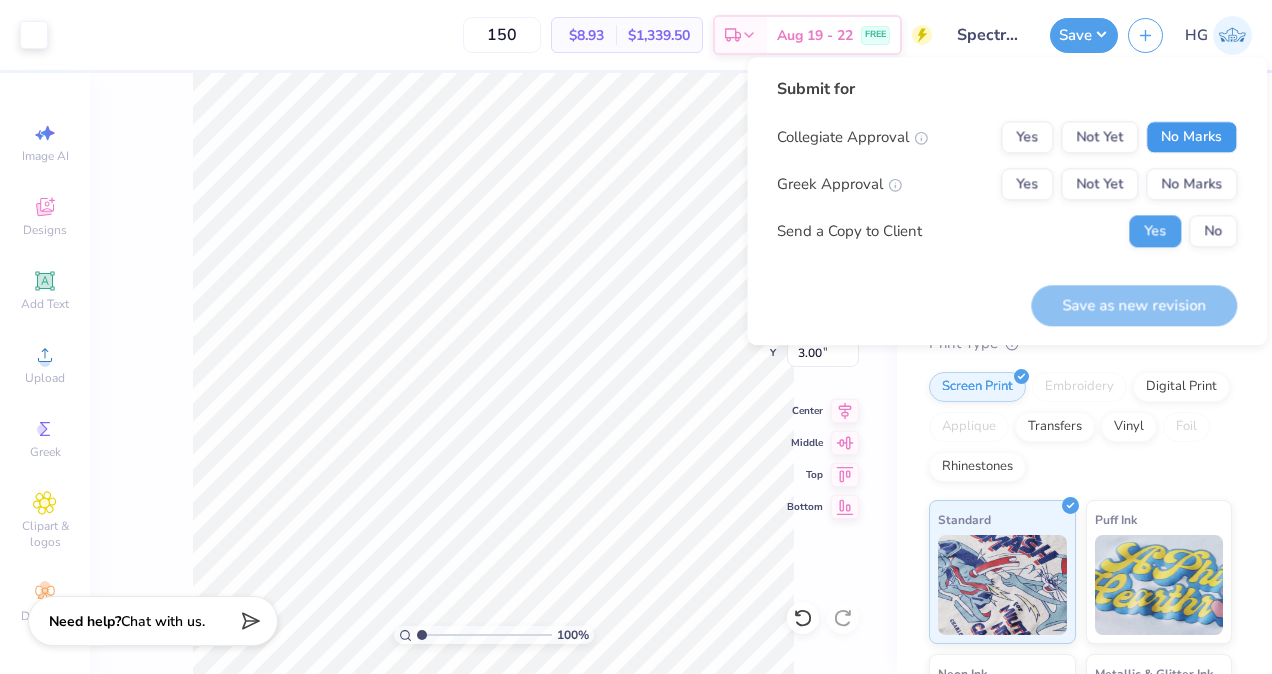 click on "No Marks" at bounding box center (1191, 137) 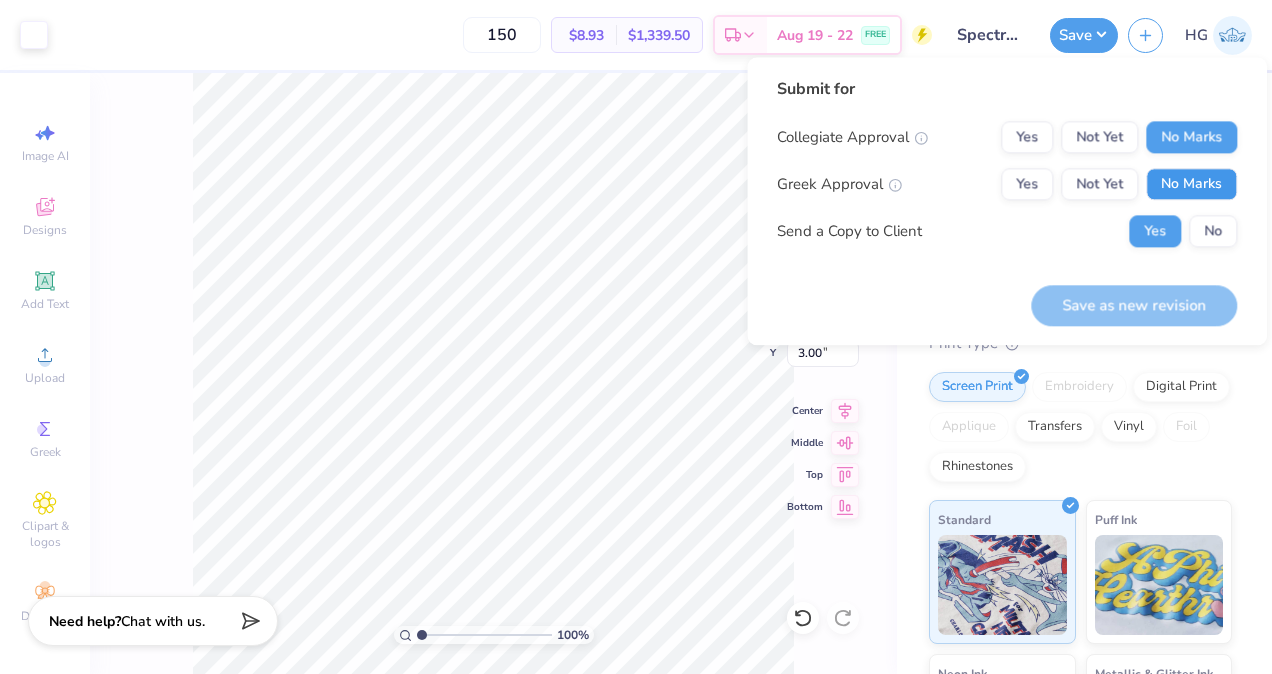 click on "No Marks" at bounding box center [1191, 184] 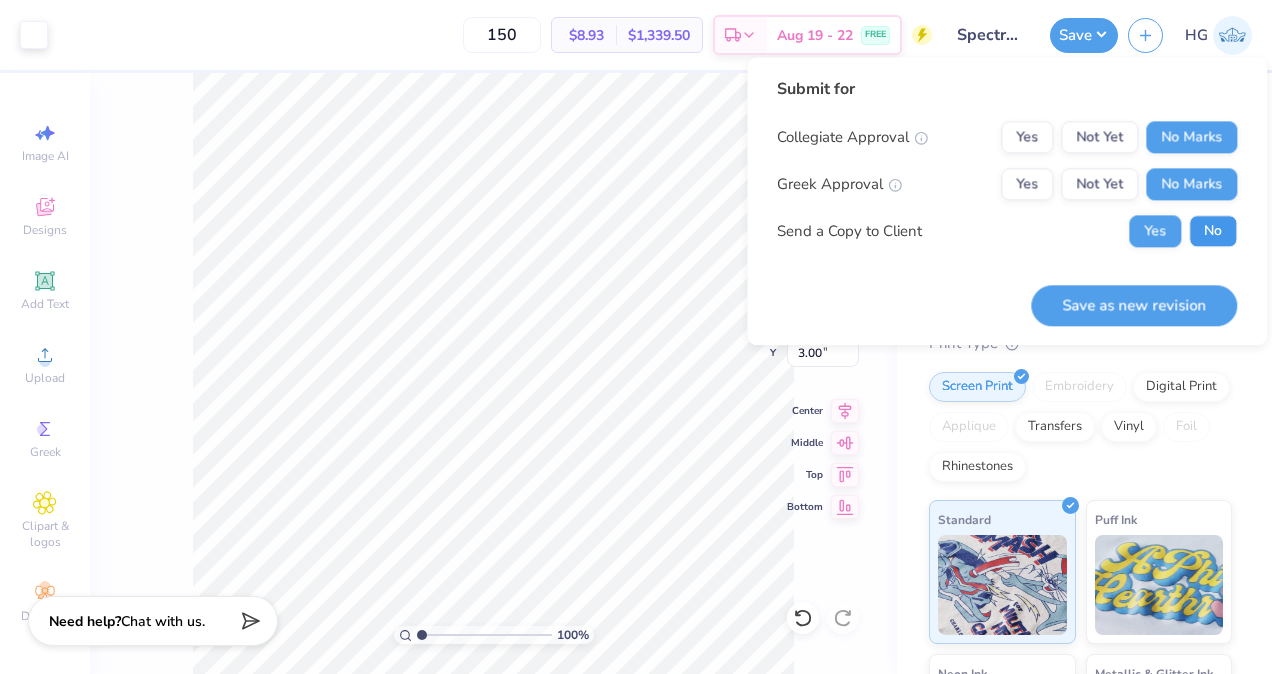 click on "No" at bounding box center (1213, 231) 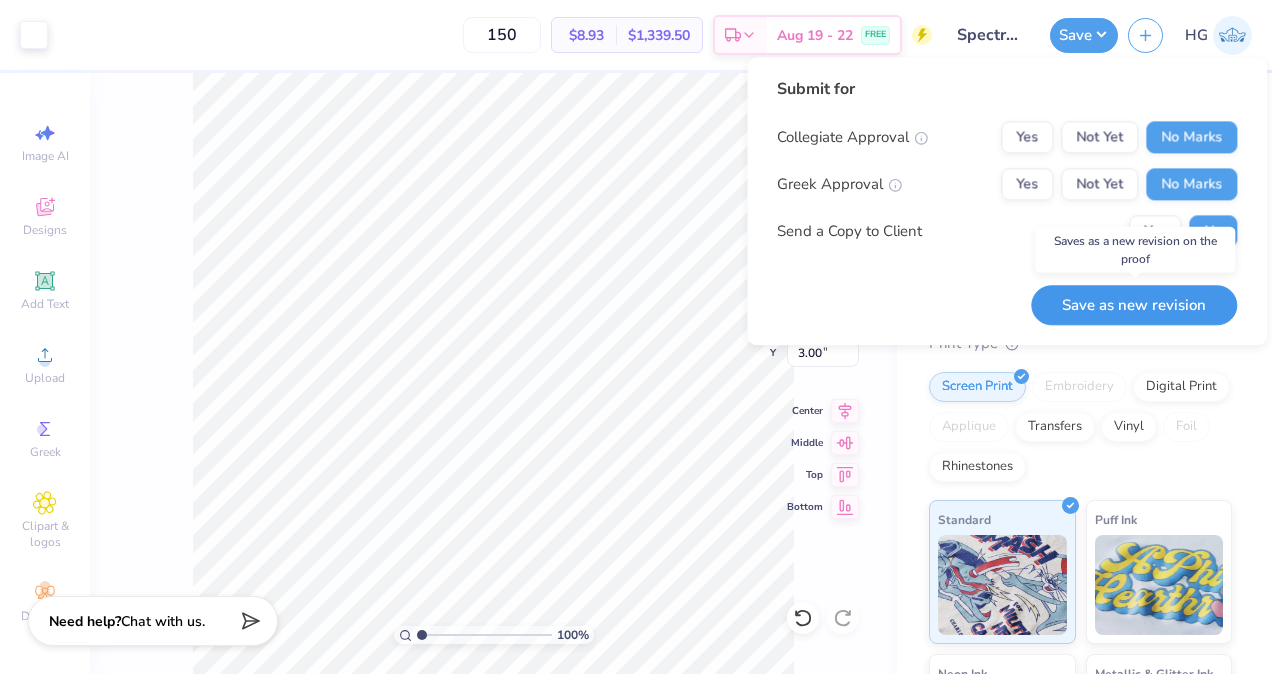 click on "Save as new revision" at bounding box center (1134, 305) 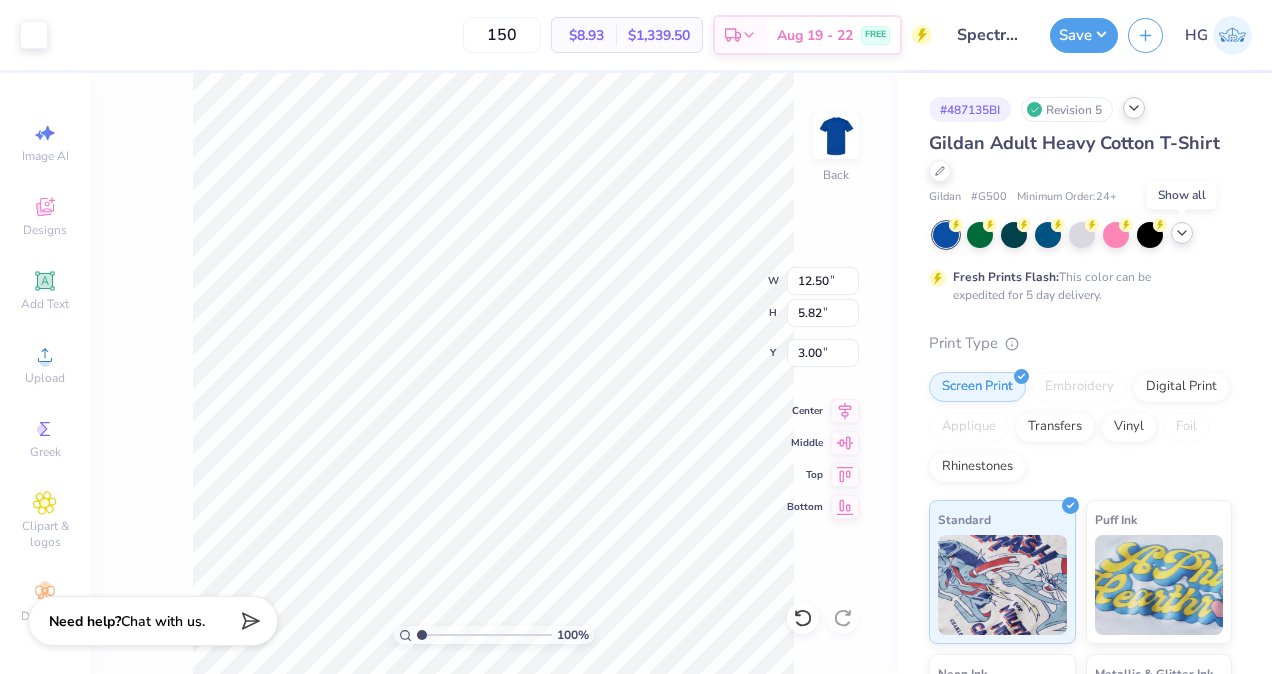 click 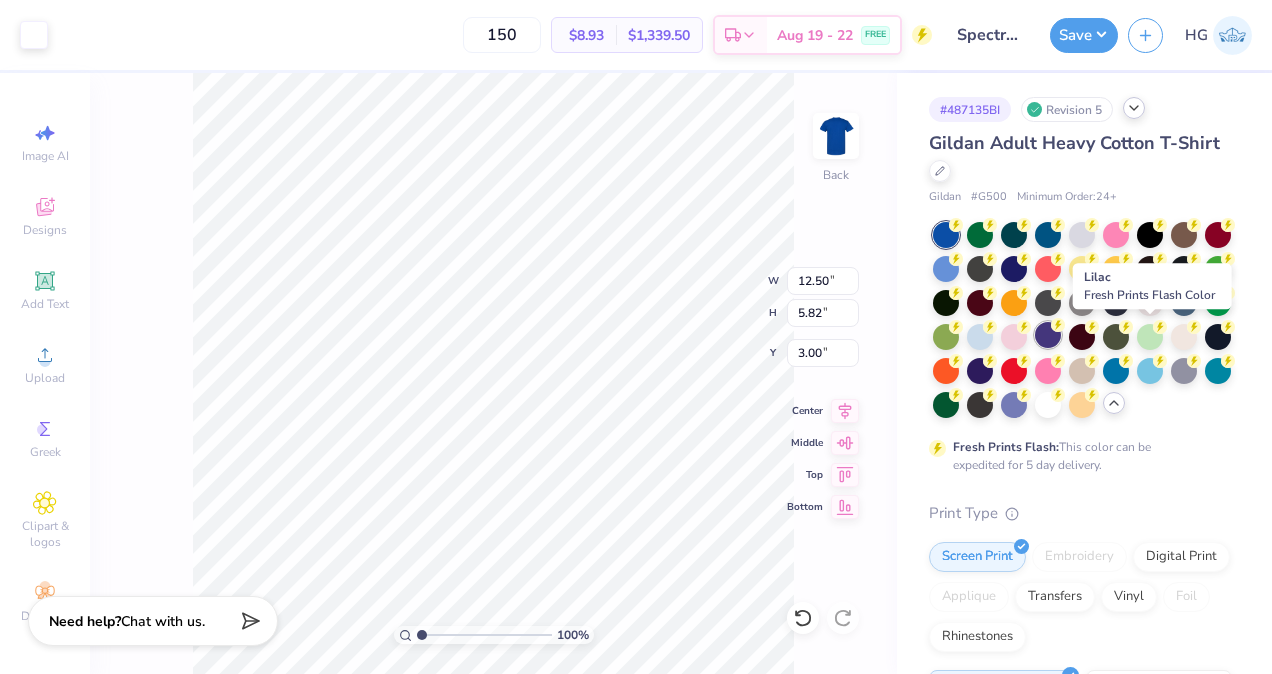 click at bounding box center [1048, 335] 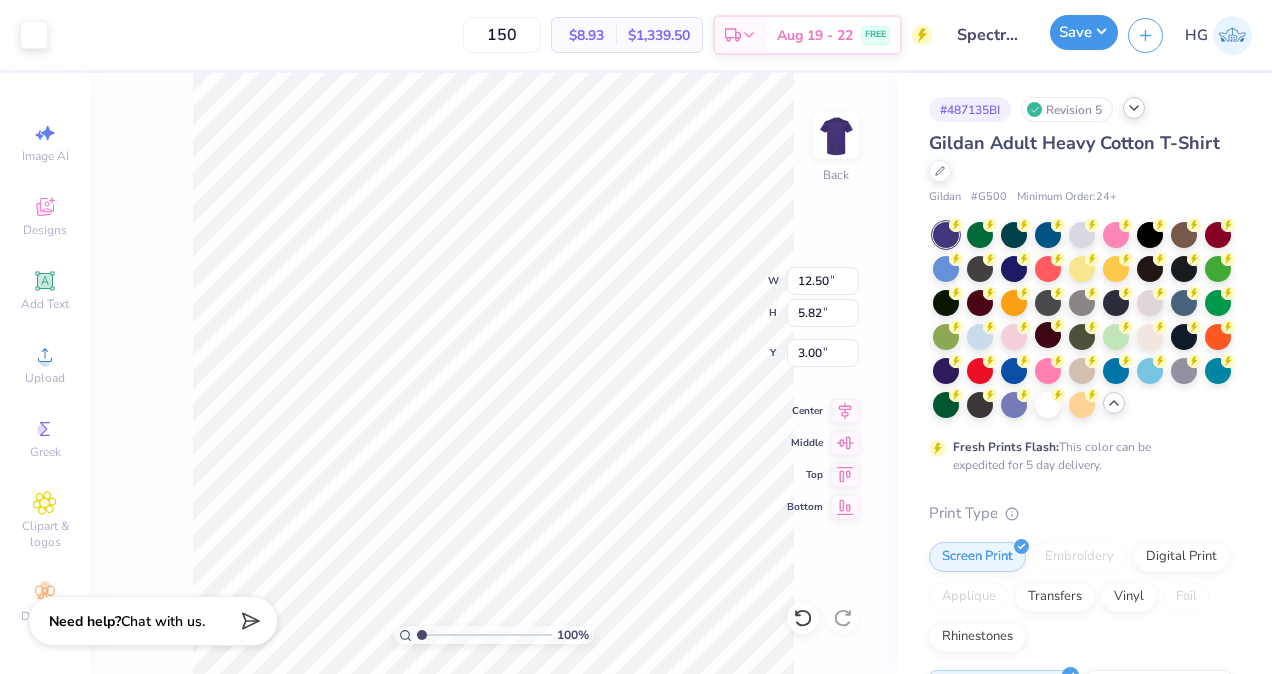 click on "Save" at bounding box center [1084, 32] 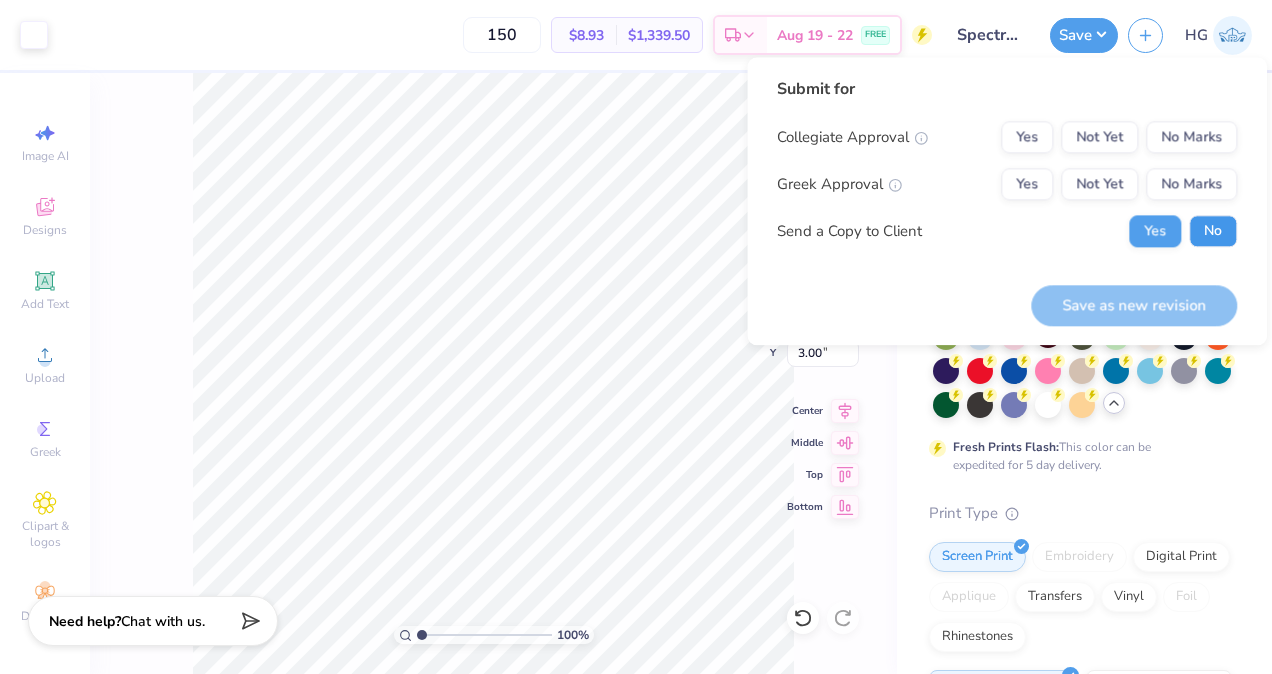 click on "No" at bounding box center (1213, 231) 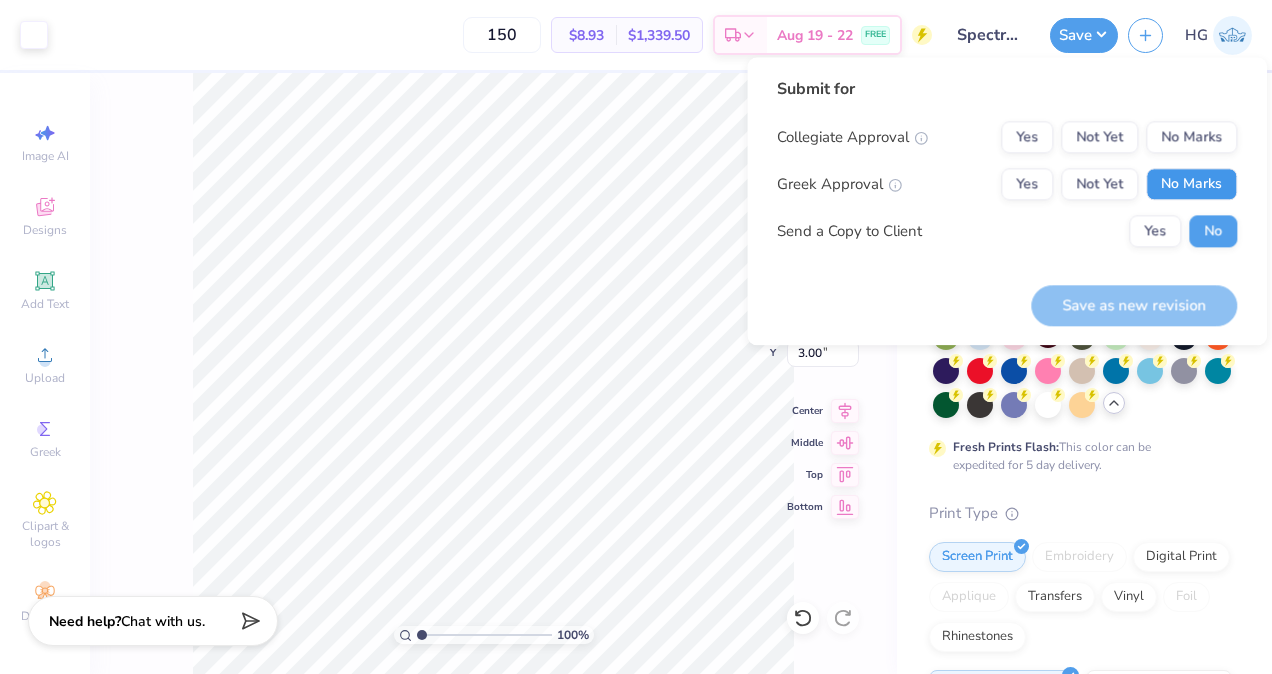 click on "No Marks" at bounding box center [1191, 184] 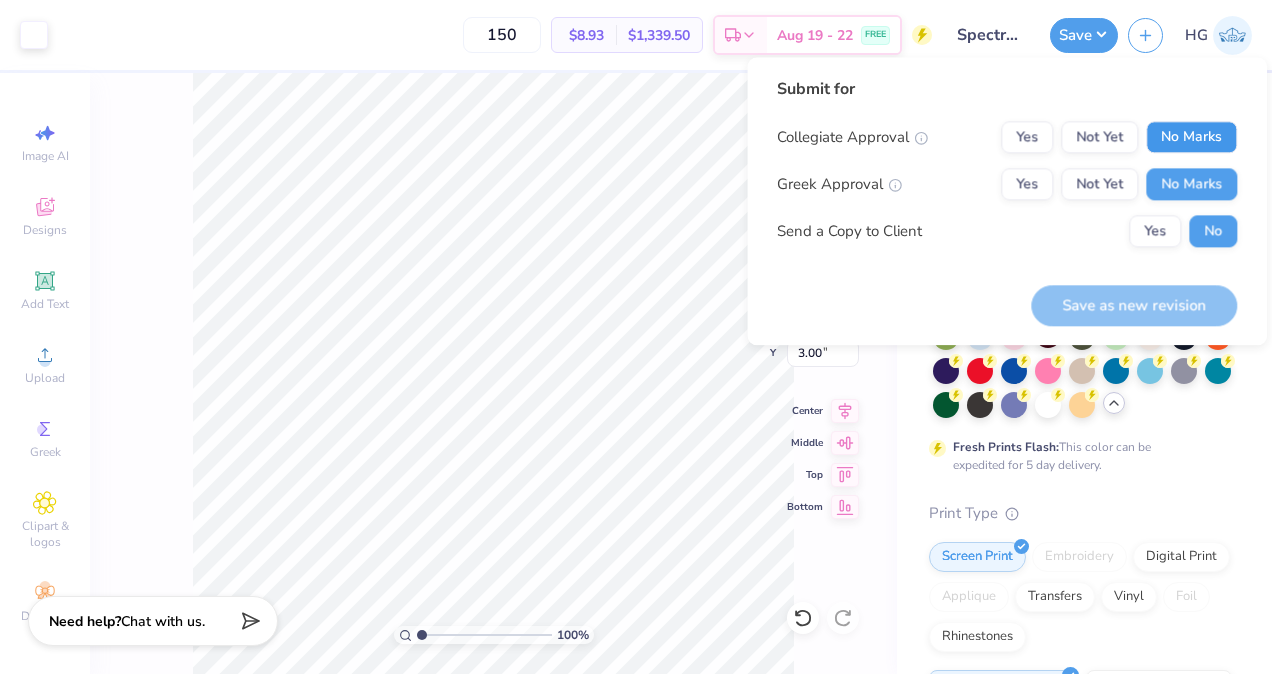 click on "No Marks" at bounding box center [1191, 137] 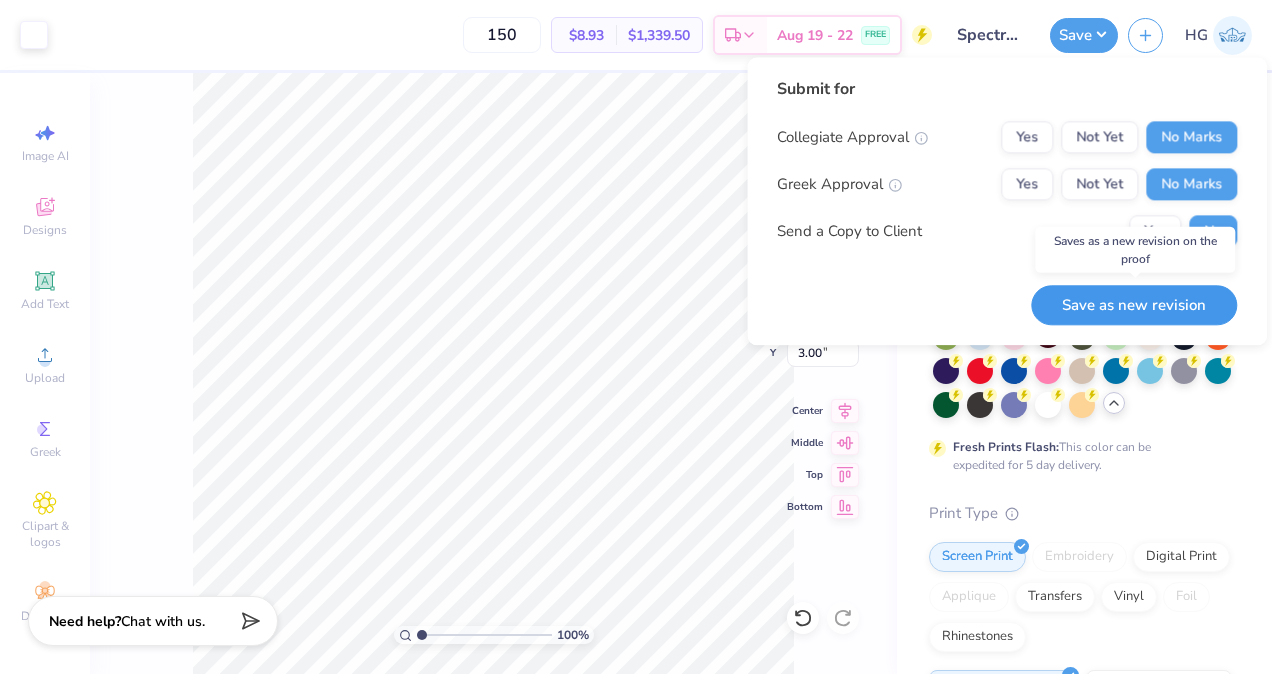 click on "Save as new revision" at bounding box center (1134, 305) 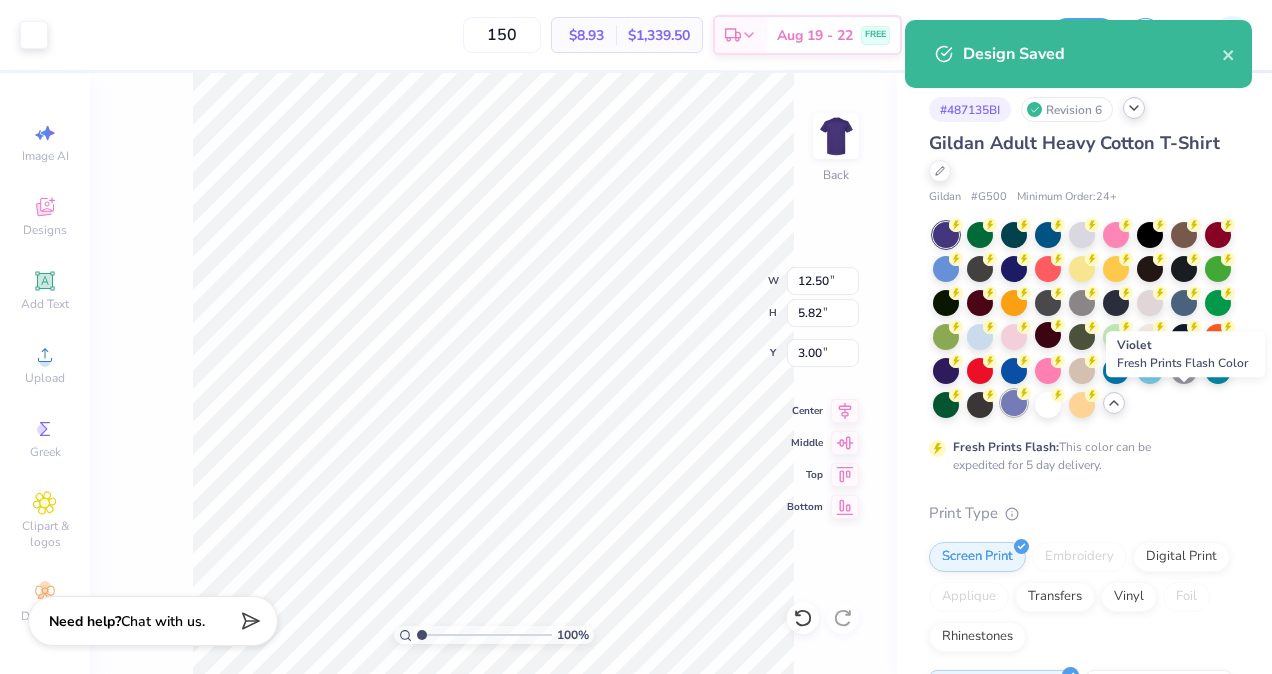 click at bounding box center [1014, 403] 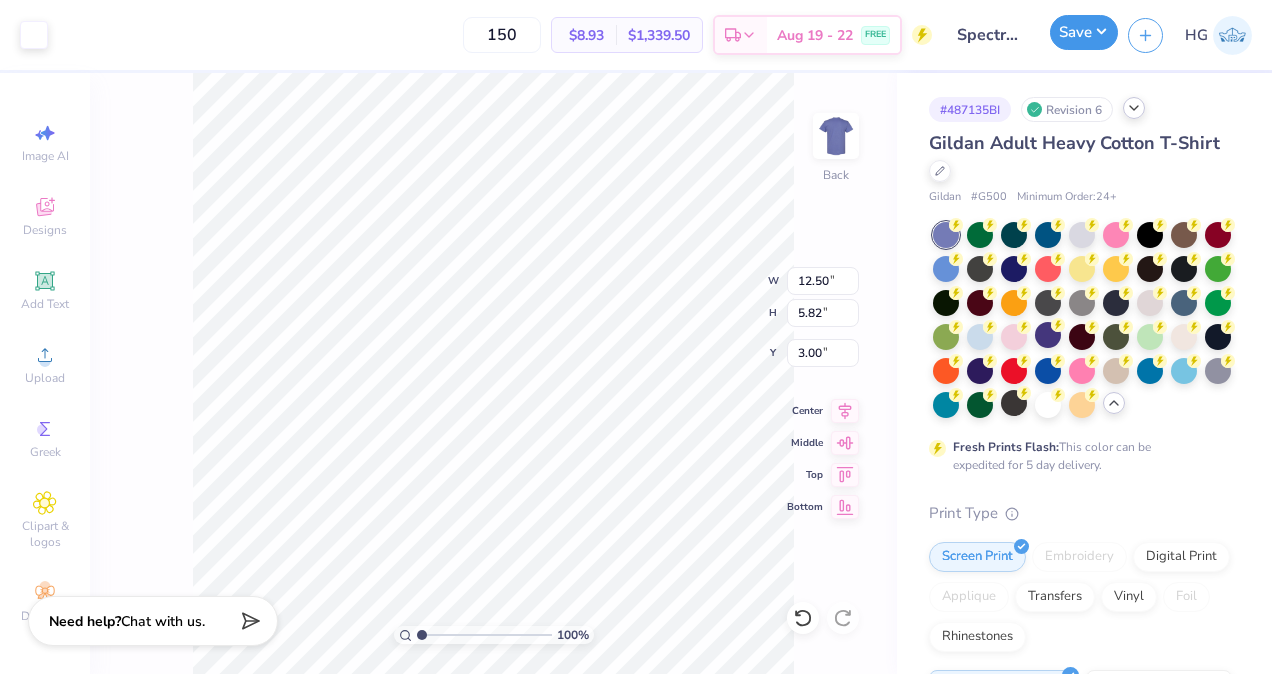 click on "Save" at bounding box center [1084, 32] 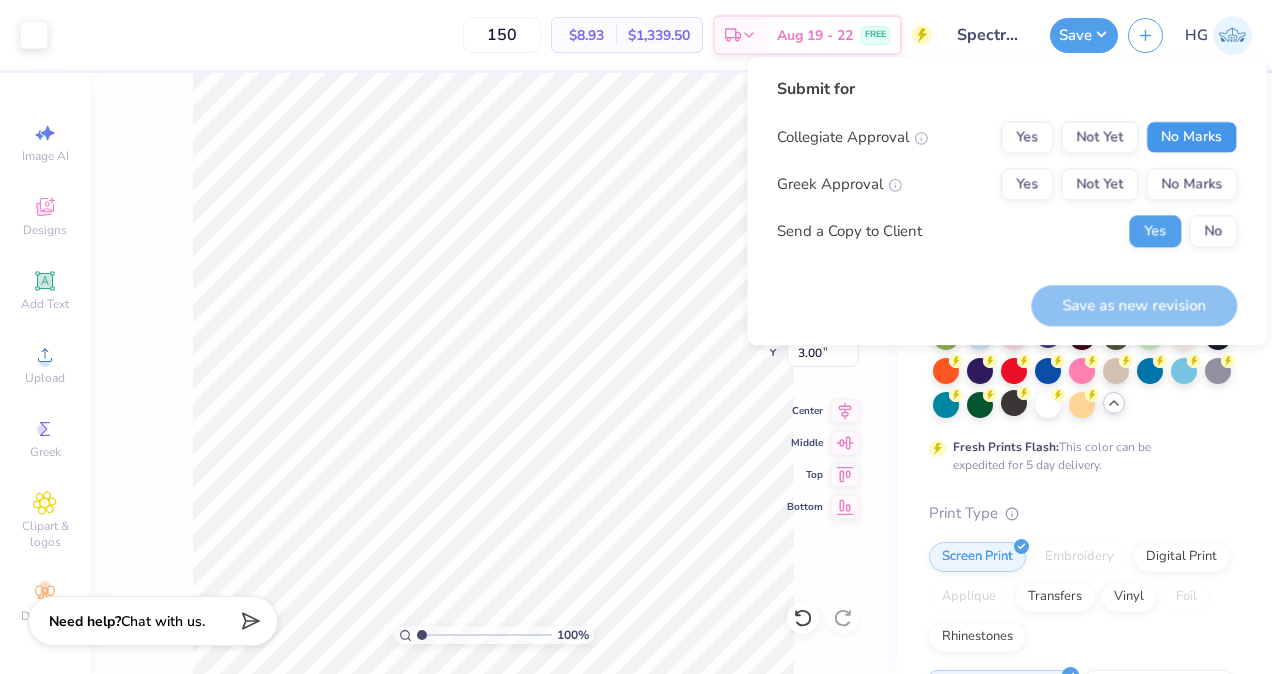 click on "No Marks" at bounding box center (1191, 137) 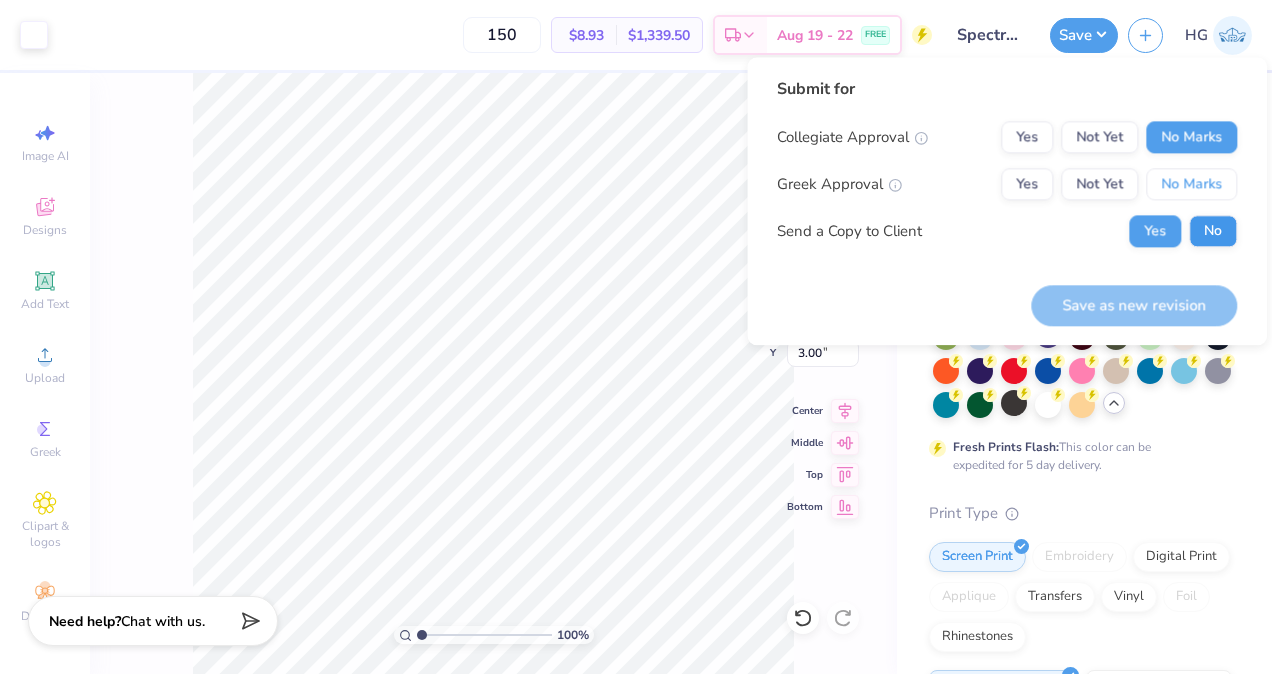 drag, startPoint x: 1198, startPoint y: 178, endPoint x: 1216, endPoint y: 227, distance: 52.201534 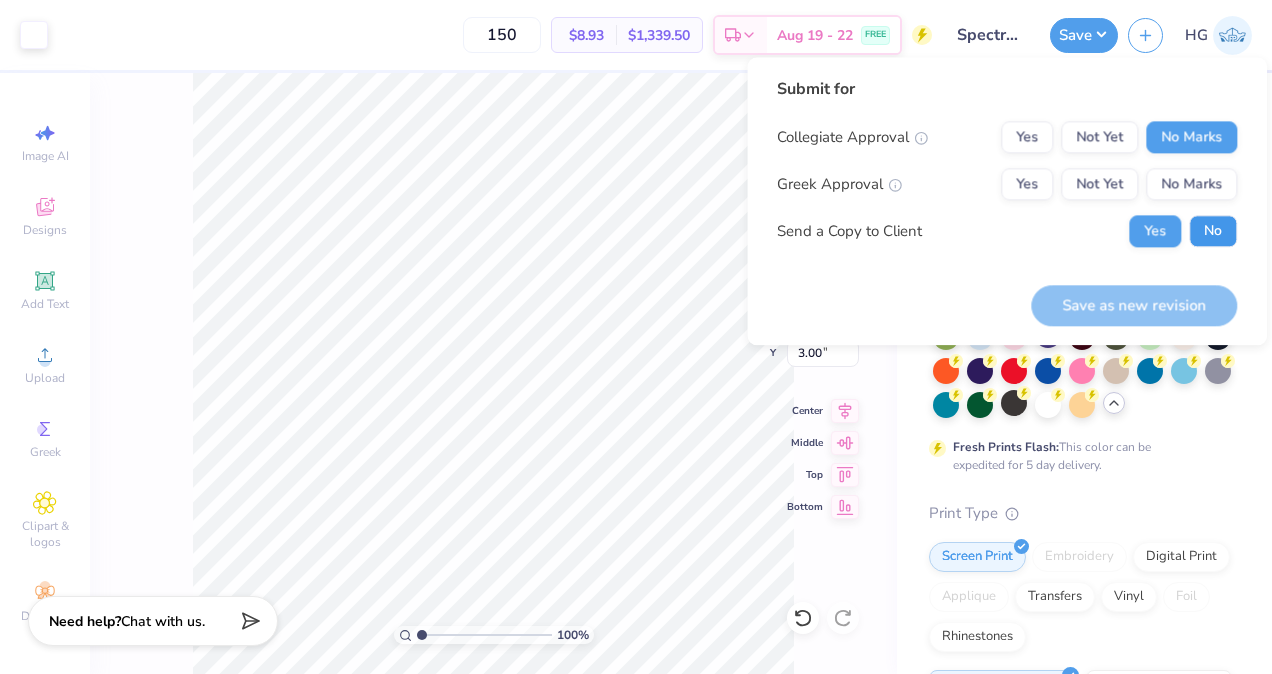 click on "No" at bounding box center [1213, 231] 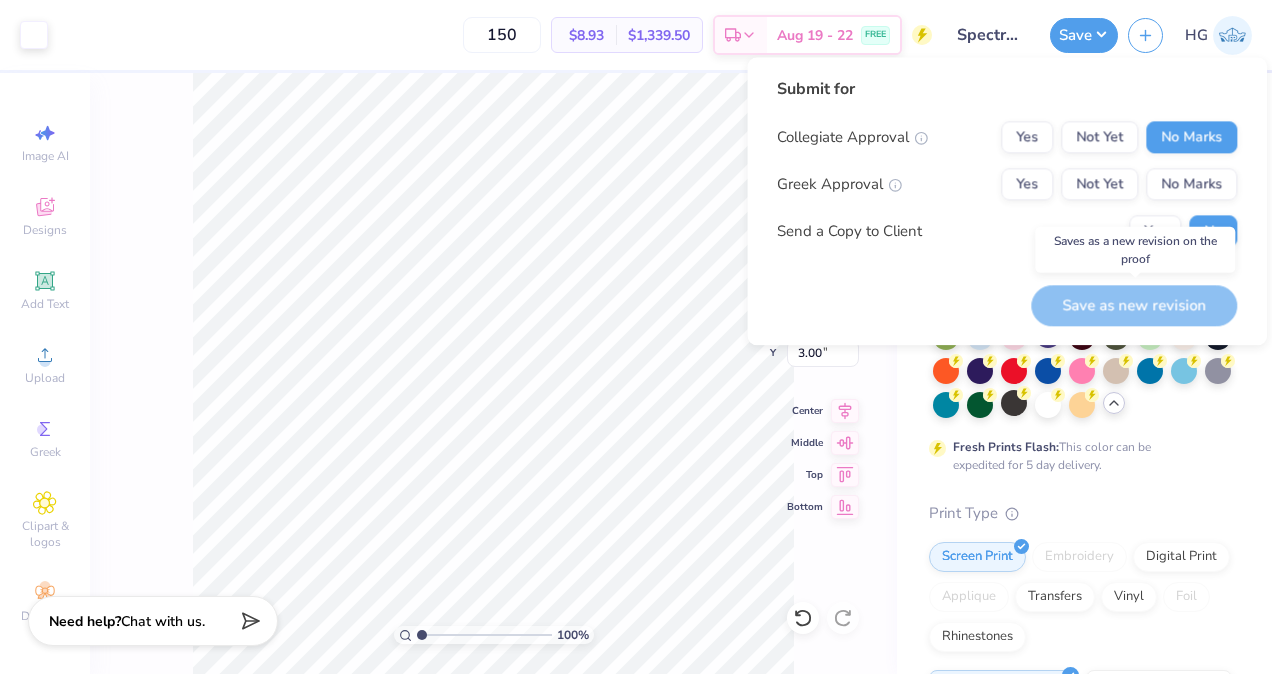 click on "Save as new revision" at bounding box center (1134, 305) 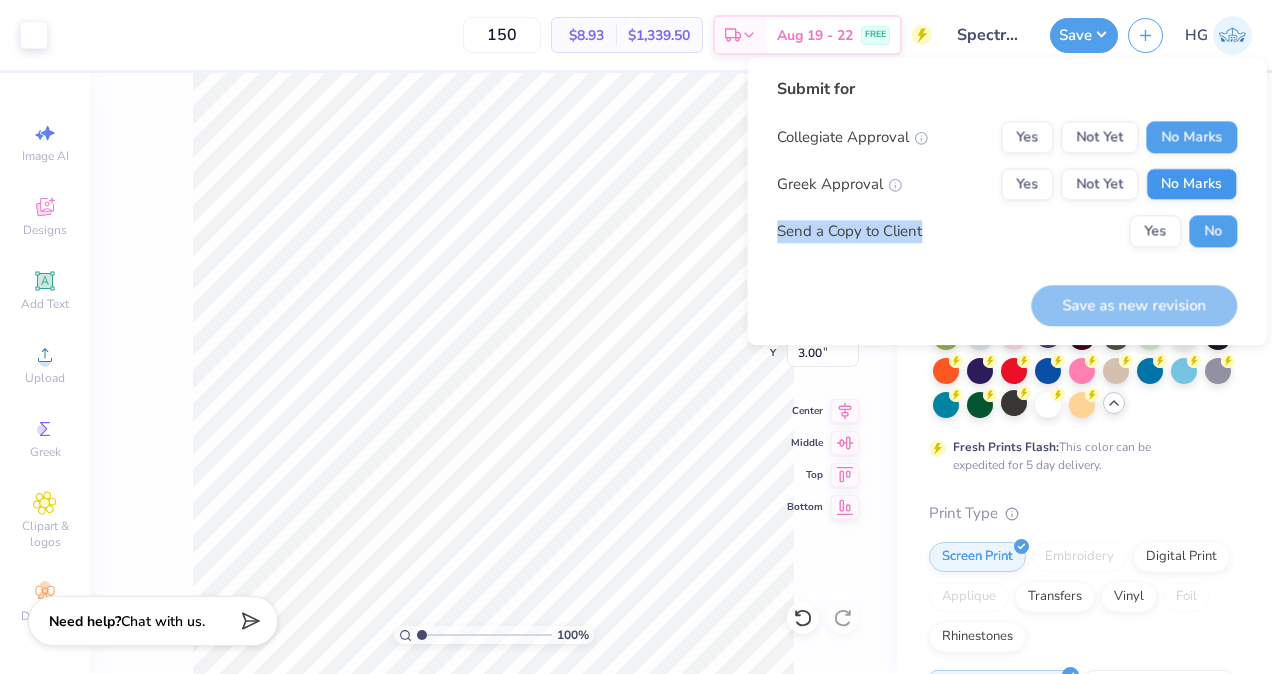 drag, startPoint x: 1196, startPoint y: 201, endPoint x: 1194, endPoint y: 187, distance: 14.142136 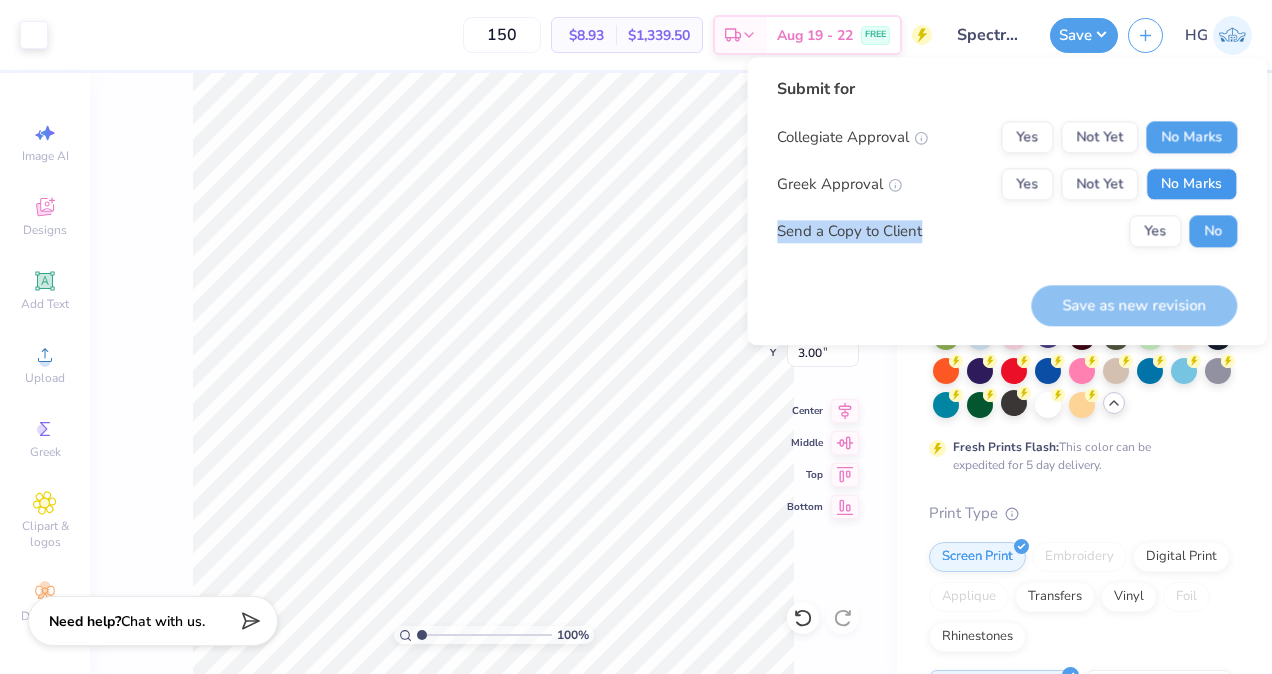 click on "No Marks" at bounding box center [1191, 184] 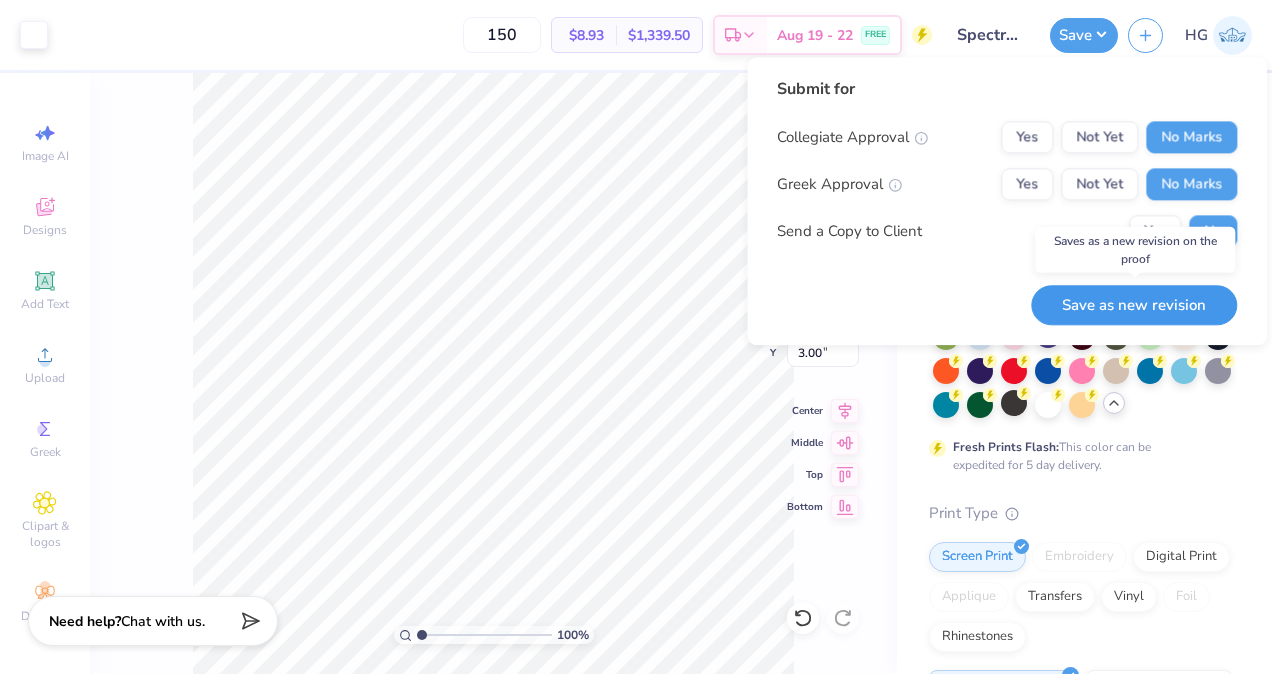 click on "Save as new revision" at bounding box center [1134, 305] 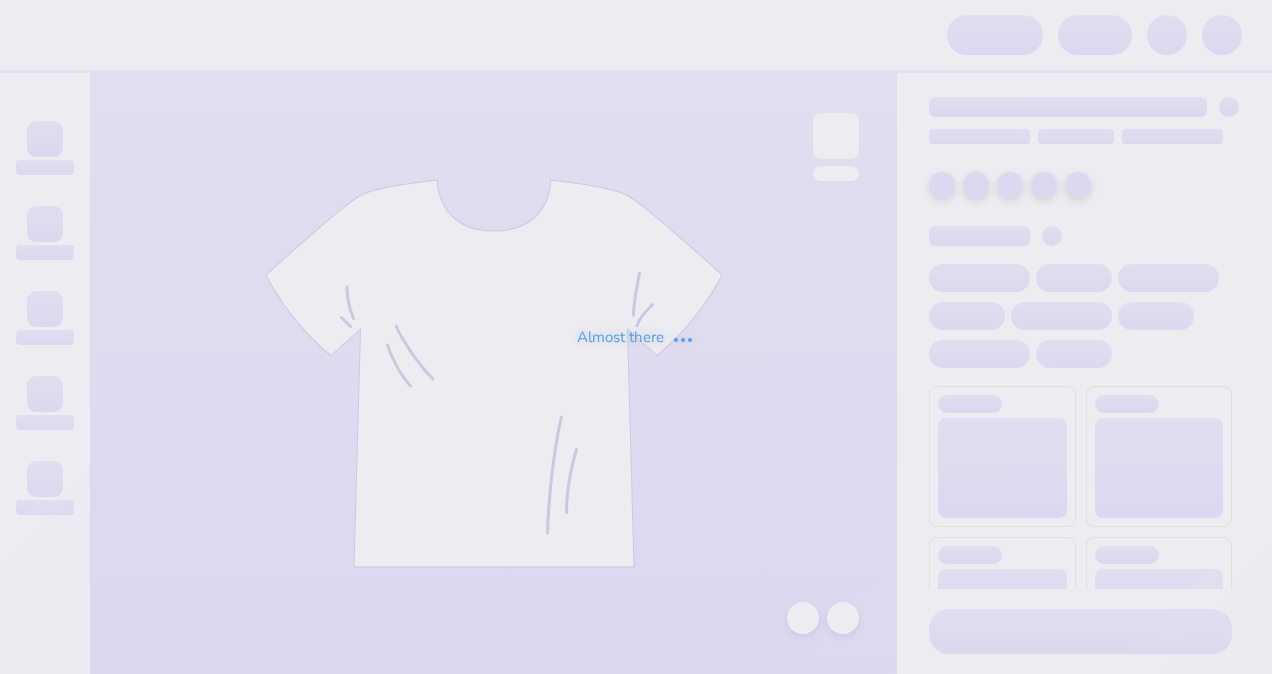 scroll, scrollTop: 0, scrollLeft: 0, axis: both 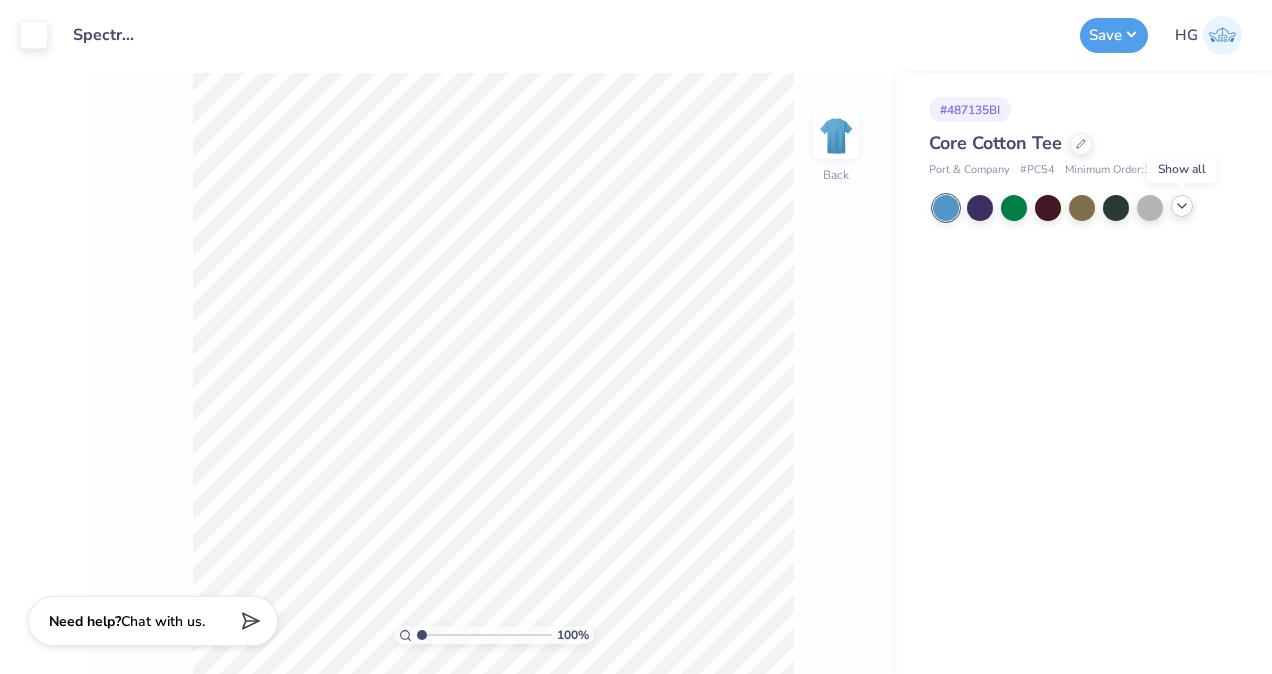 click 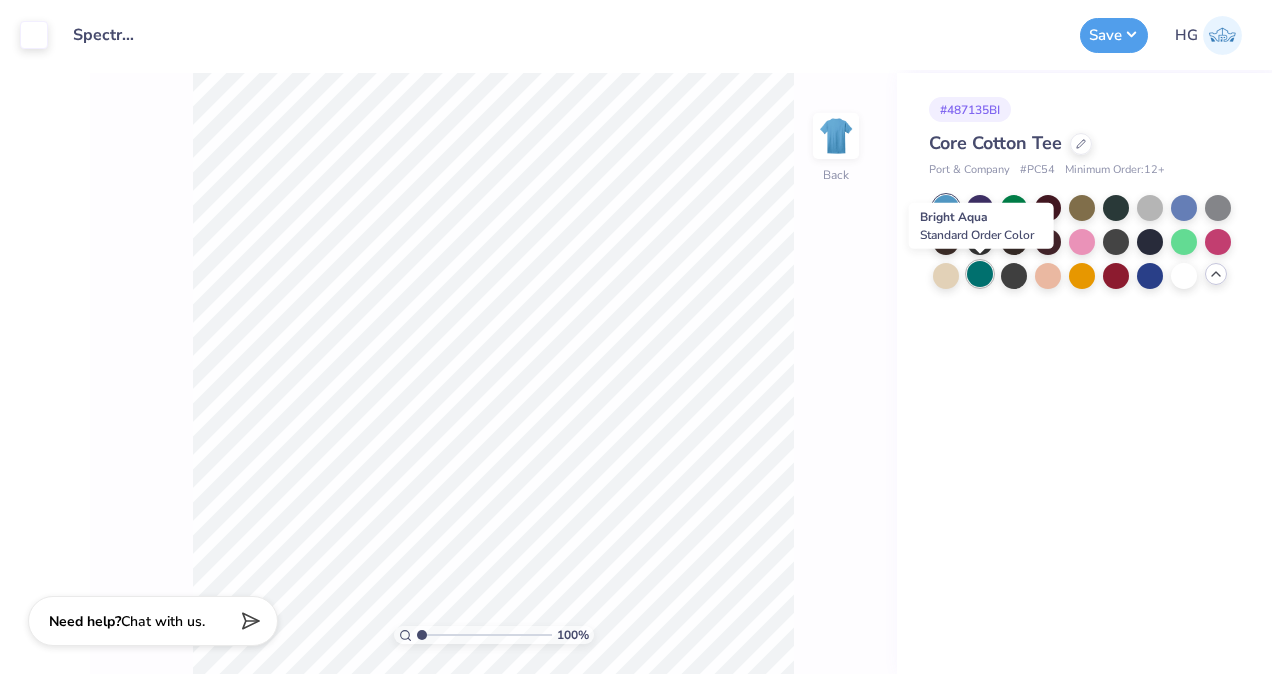 click at bounding box center (980, 274) 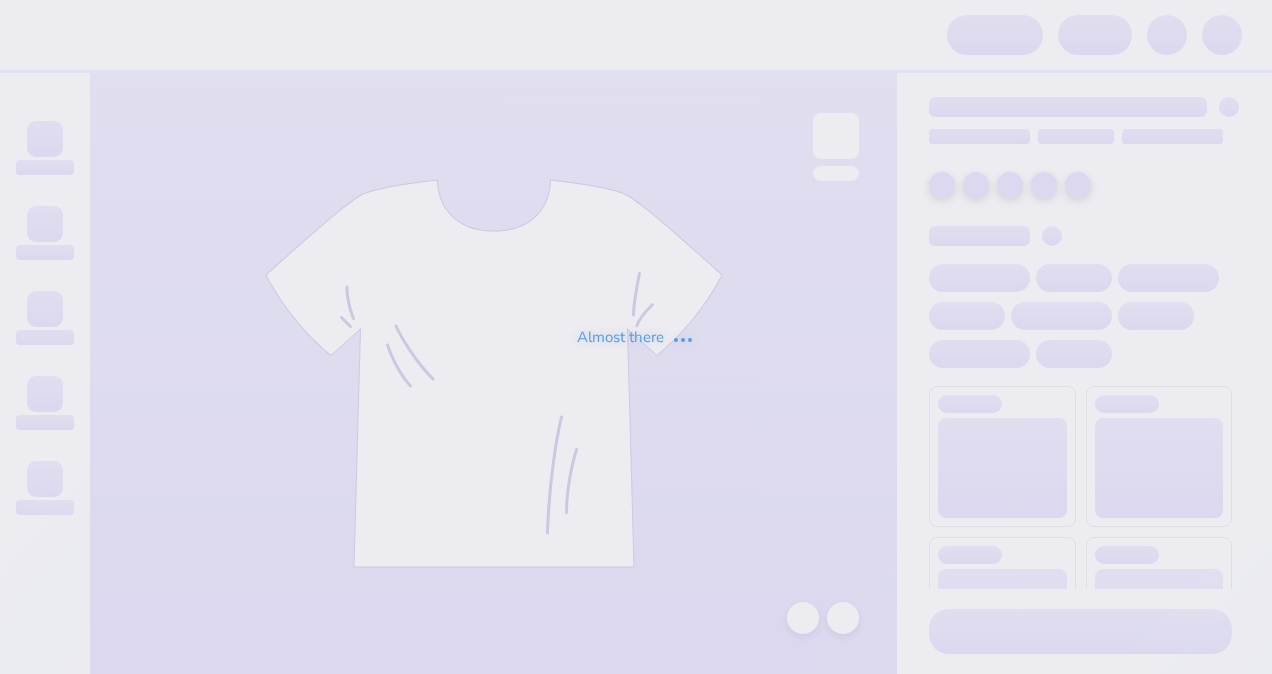 scroll, scrollTop: 0, scrollLeft: 0, axis: both 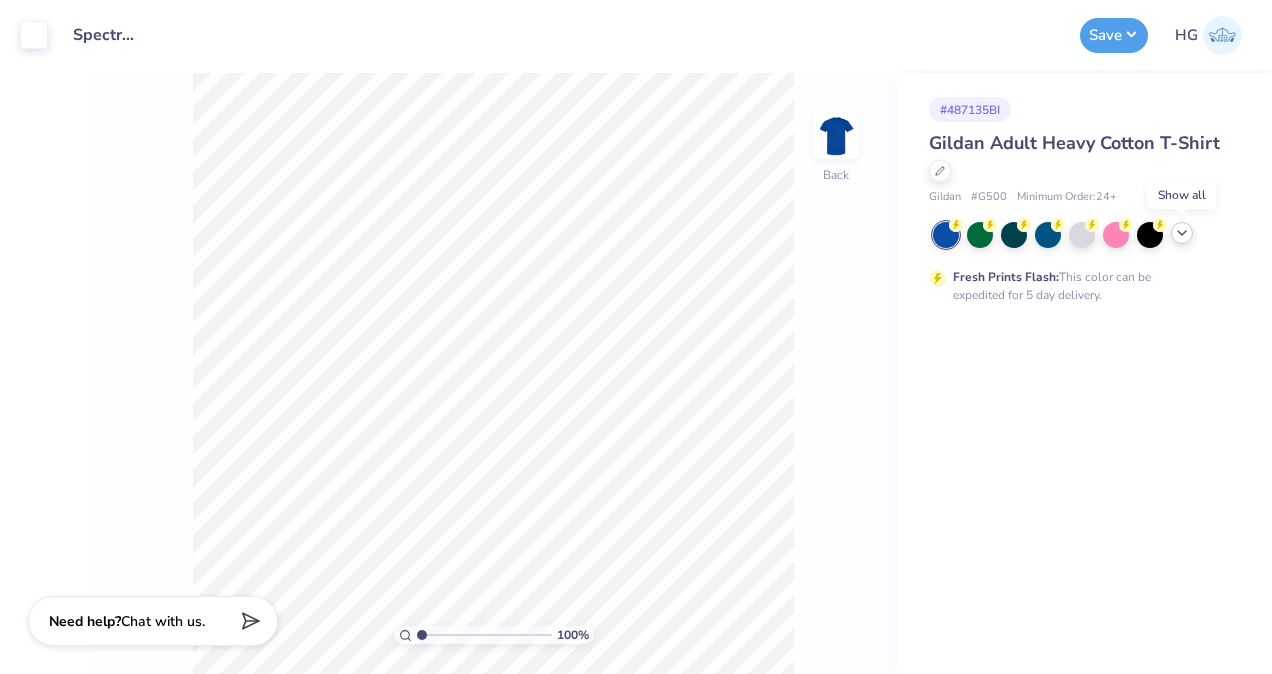 click 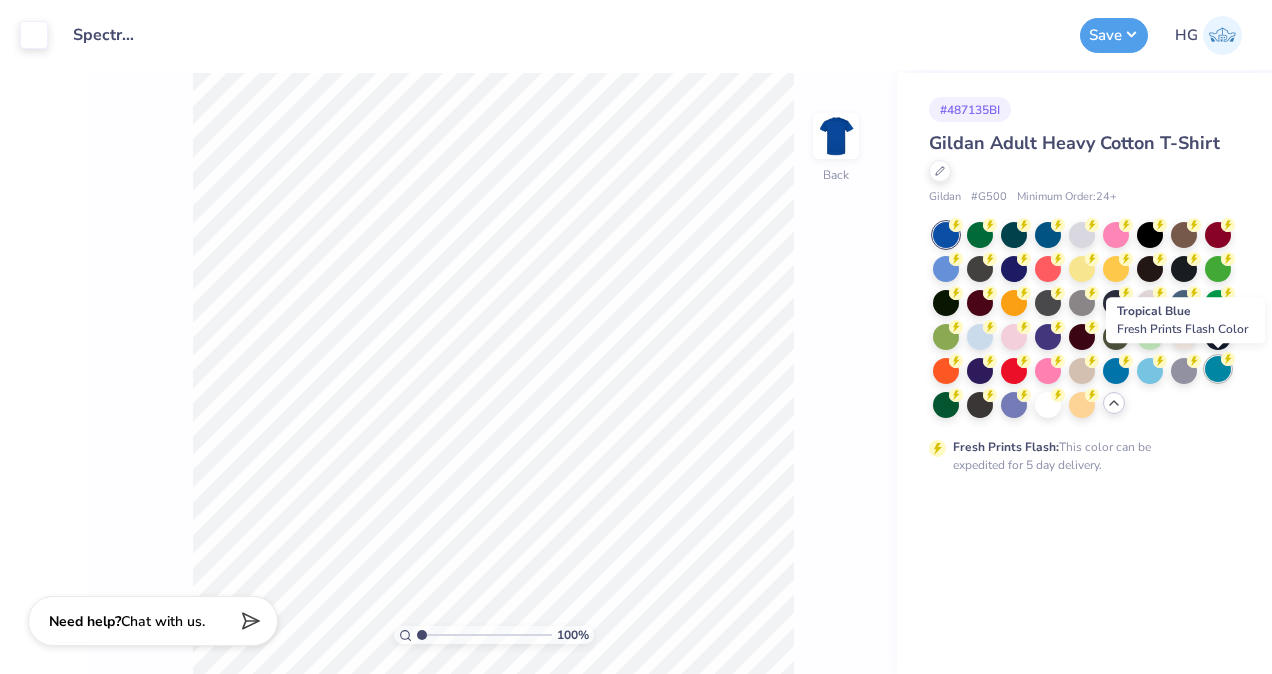 click at bounding box center [1218, 369] 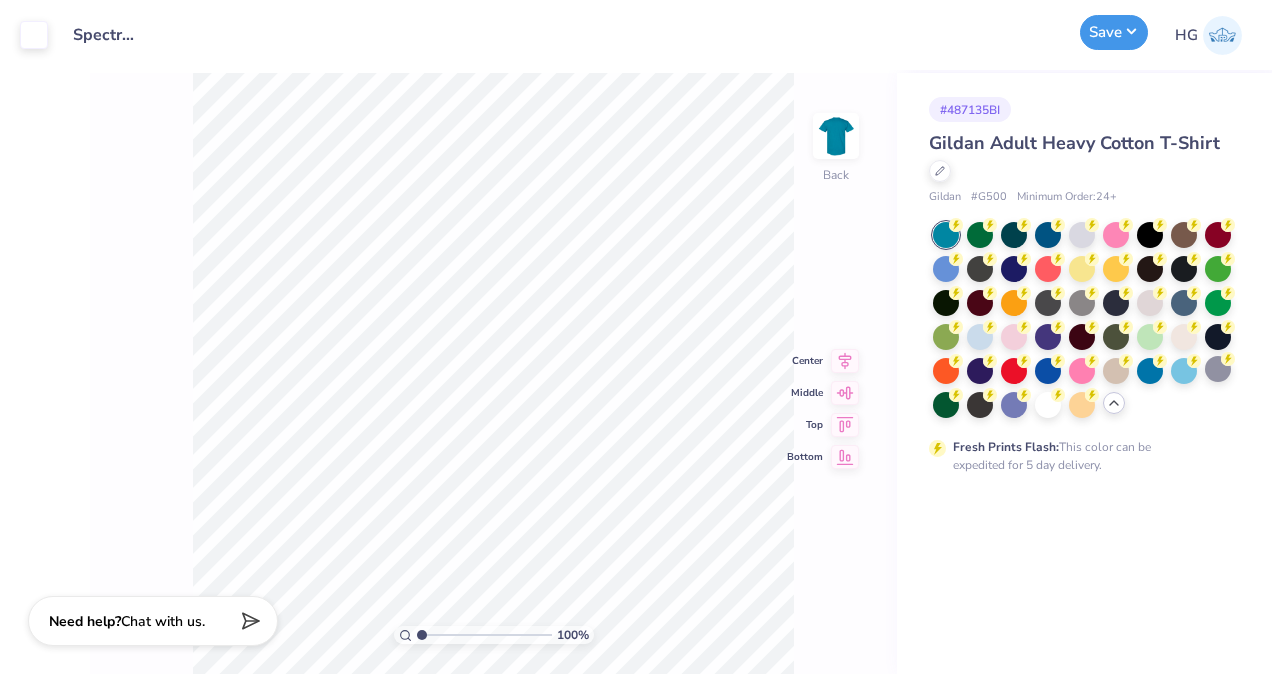 click on "Save" at bounding box center [1114, 32] 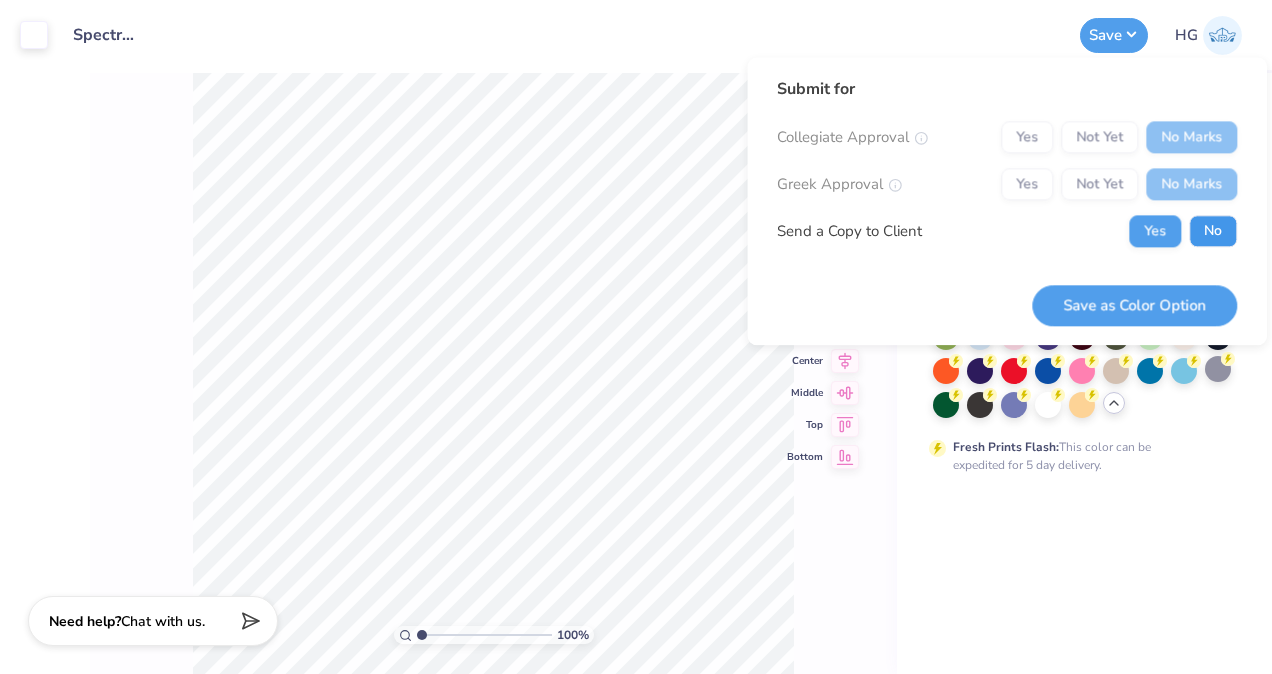 click on "No" at bounding box center (1213, 231) 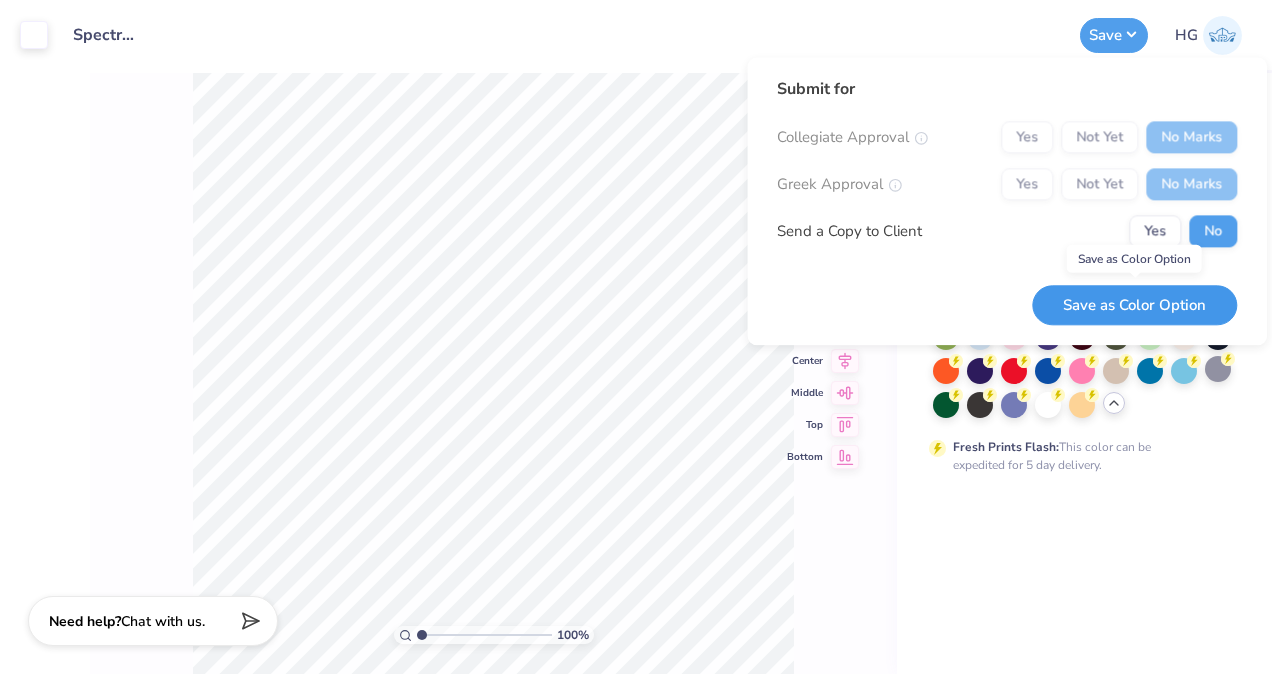 click on "Save as Color Option" at bounding box center [1134, 305] 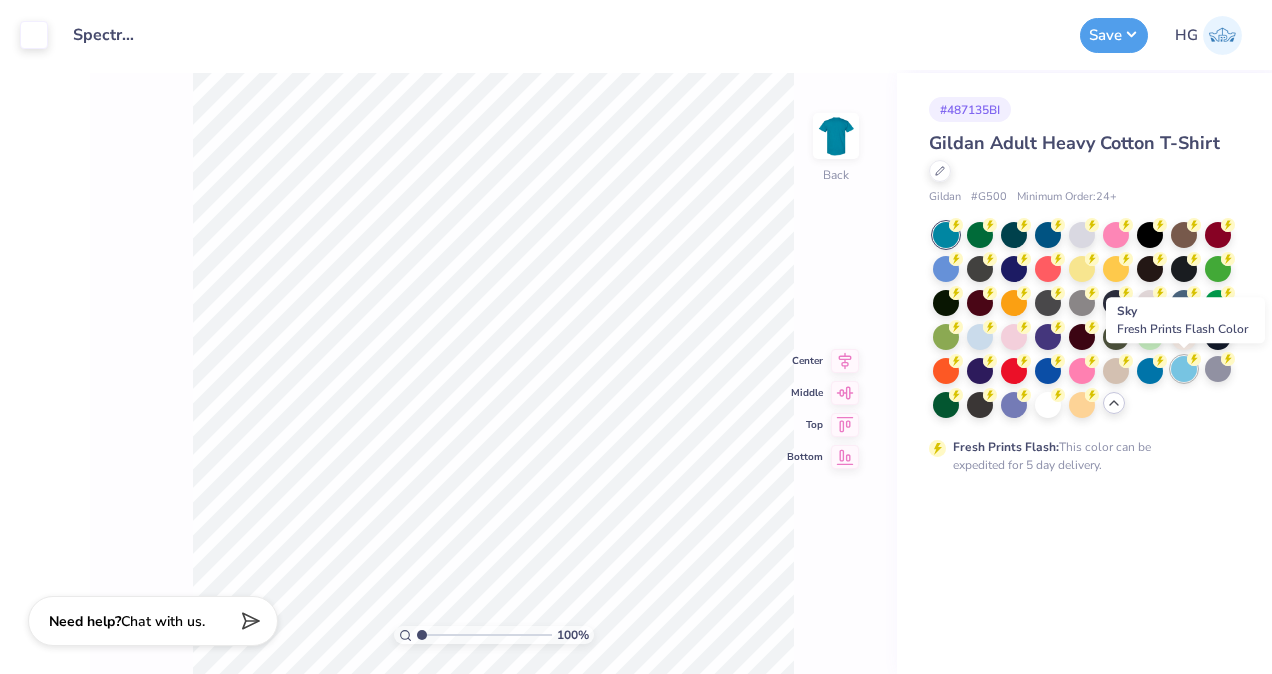 click at bounding box center (1184, 369) 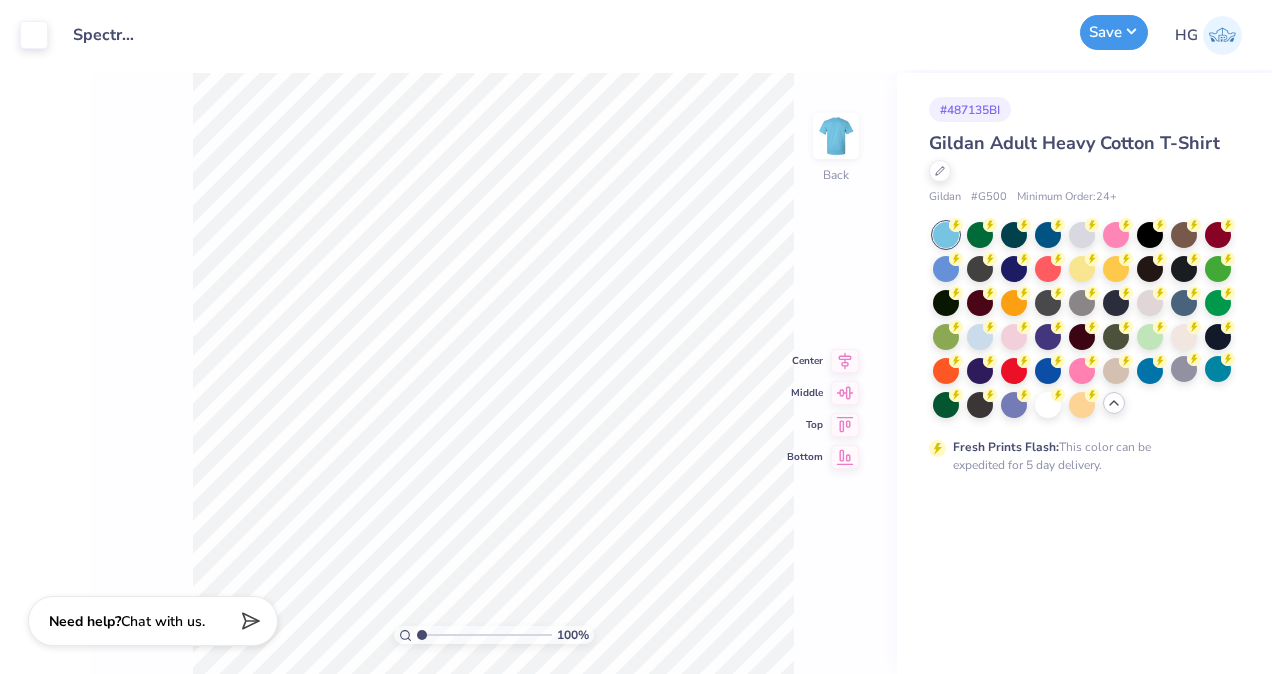 click on "Save" at bounding box center (1114, 32) 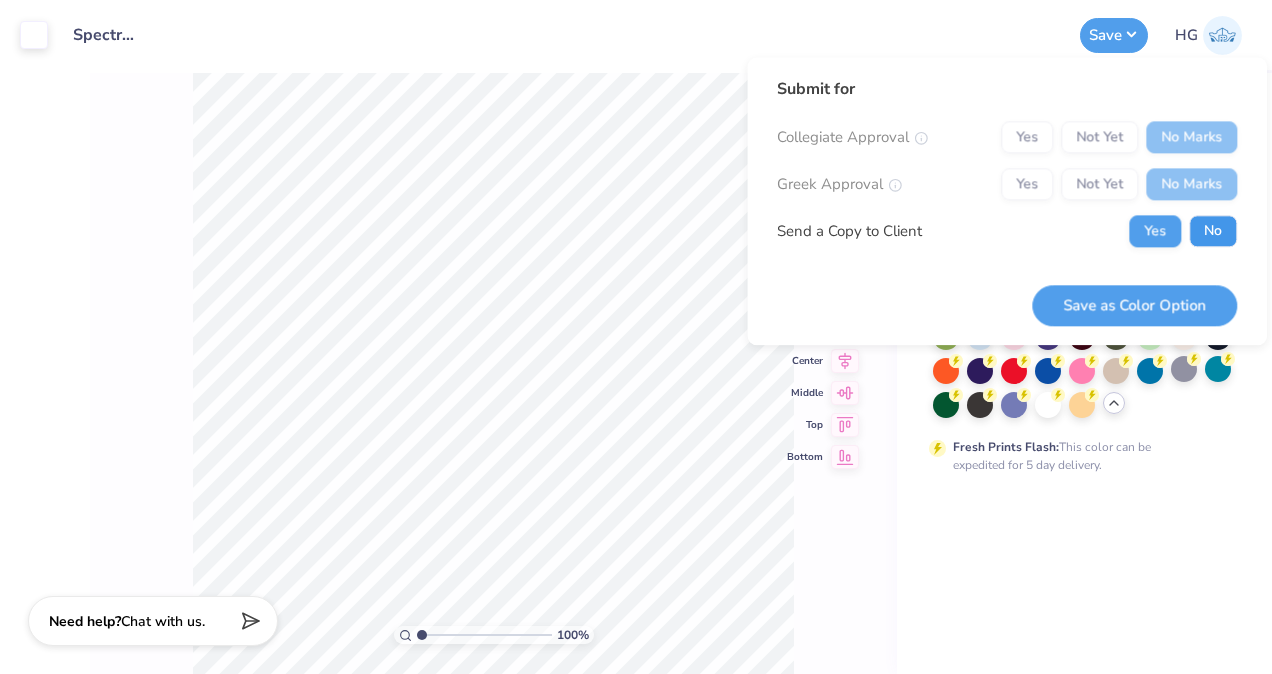 click on "No" at bounding box center (1213, 231) 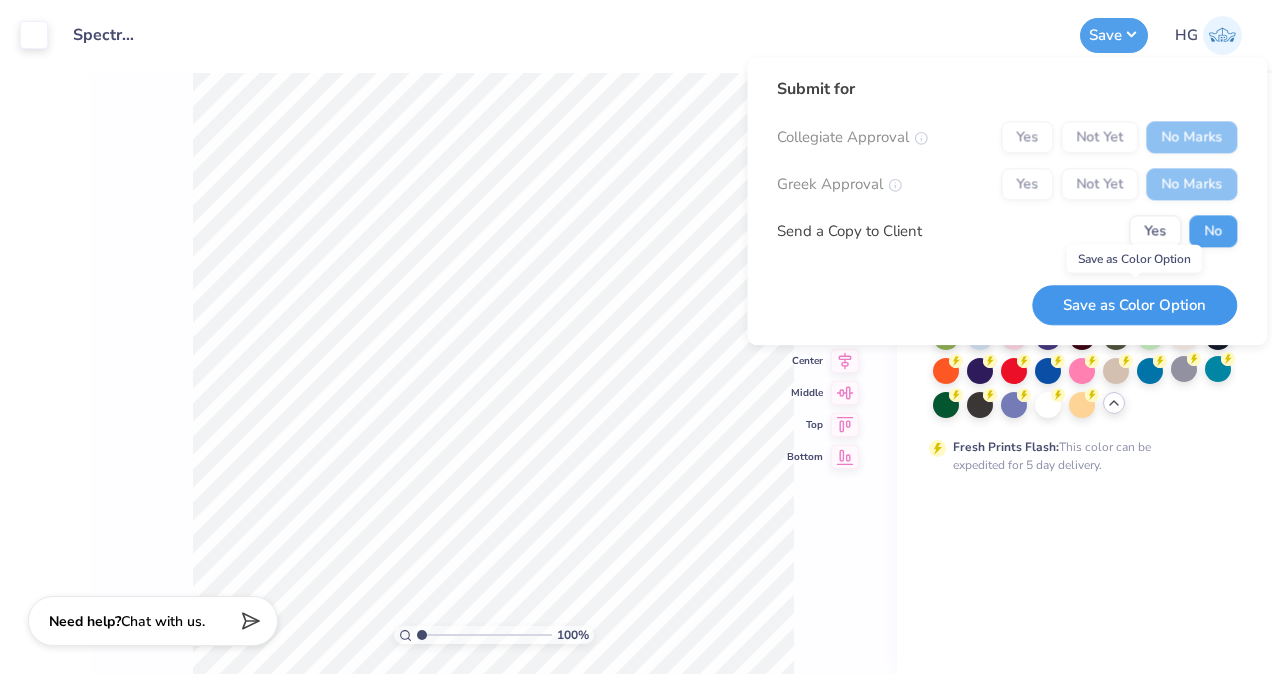 click on "Save as Color Option" at bounding box center [1134, 305] 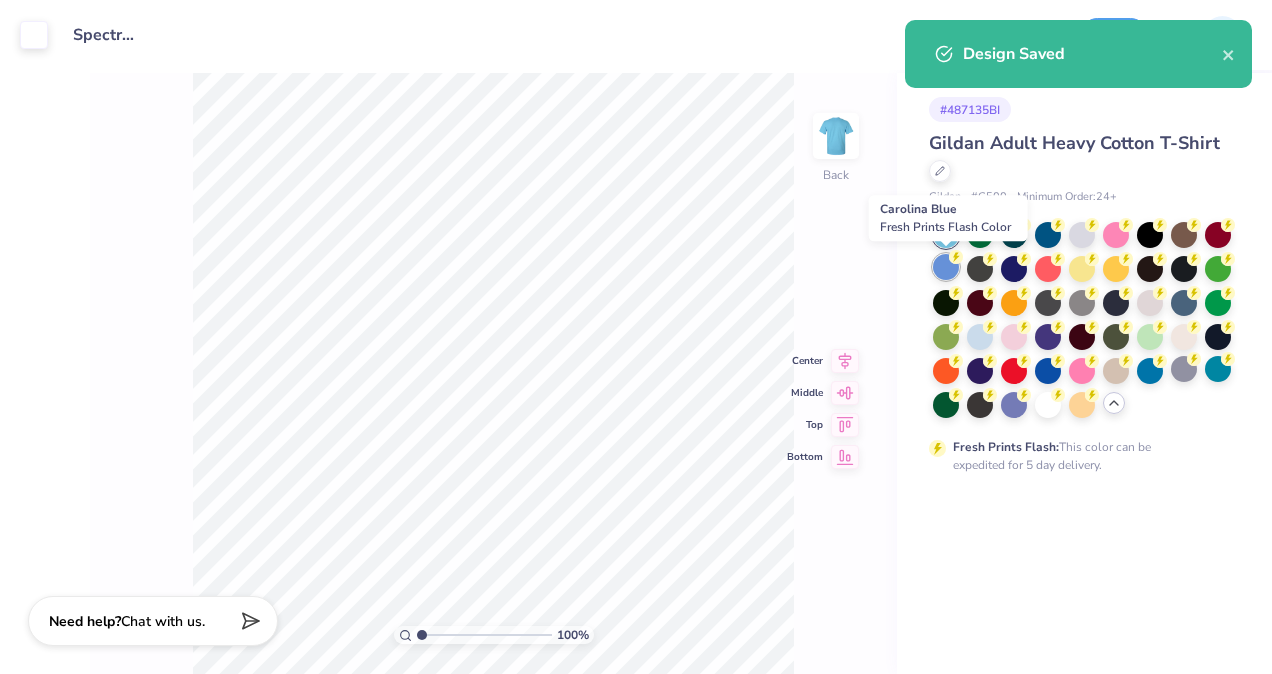 click at bounding box center (946, 267) 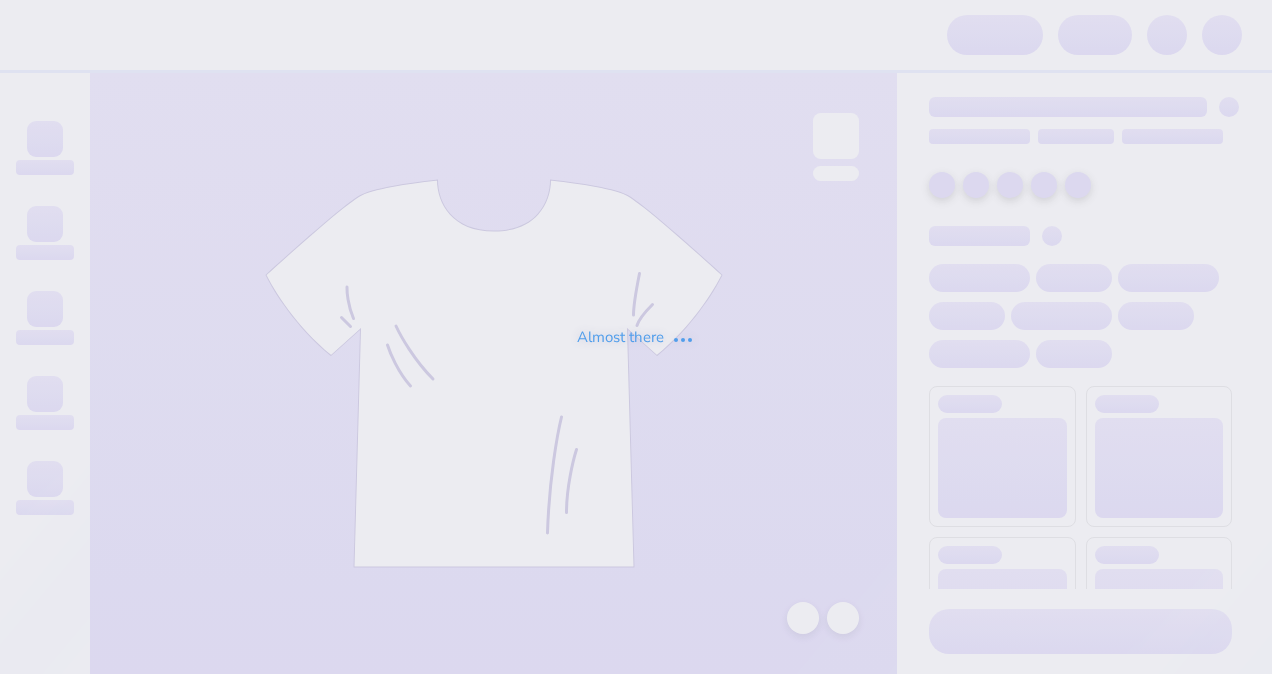 scroll, scrollTop: 0, scrollLeft: 0, axis: both 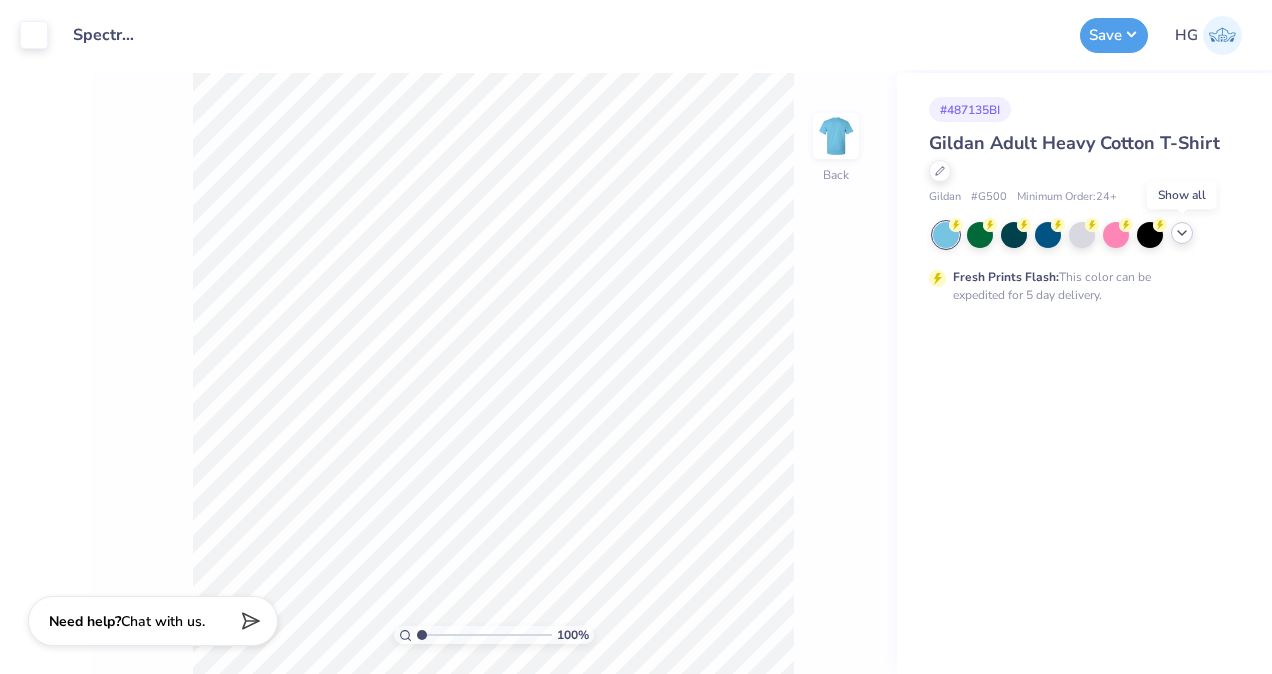 click at bounding box center [1182, 233] 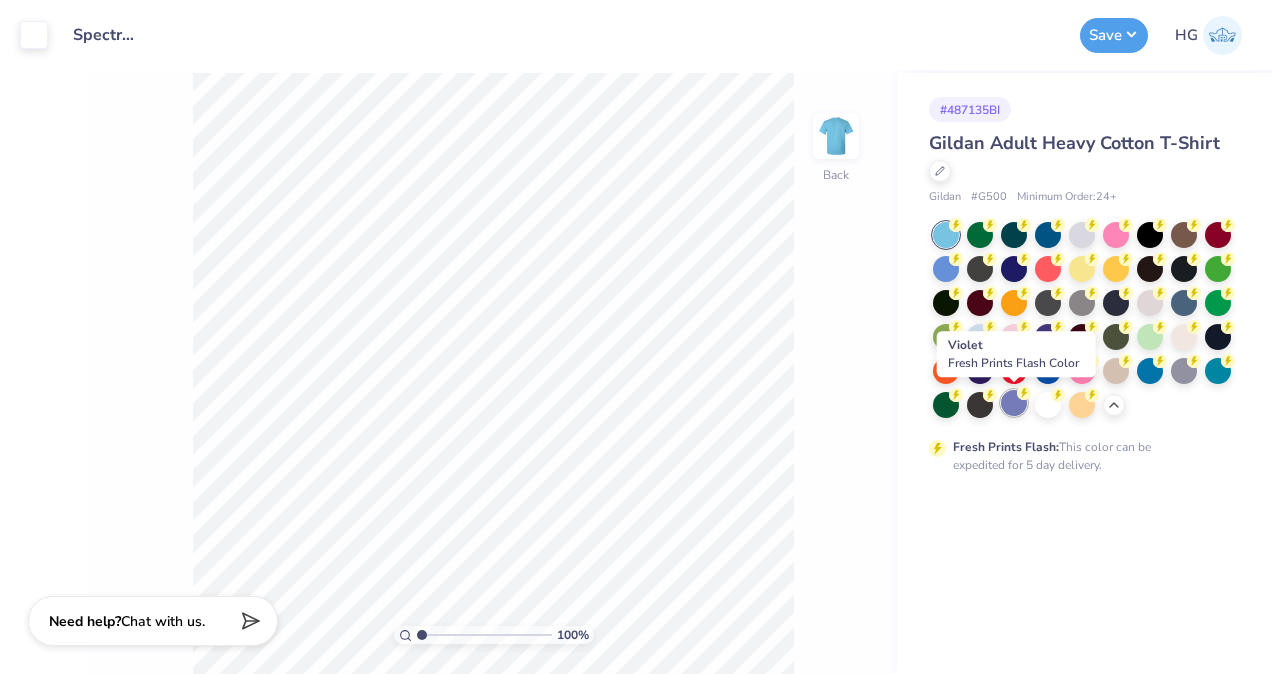 click at bounding box center (1014, 403) 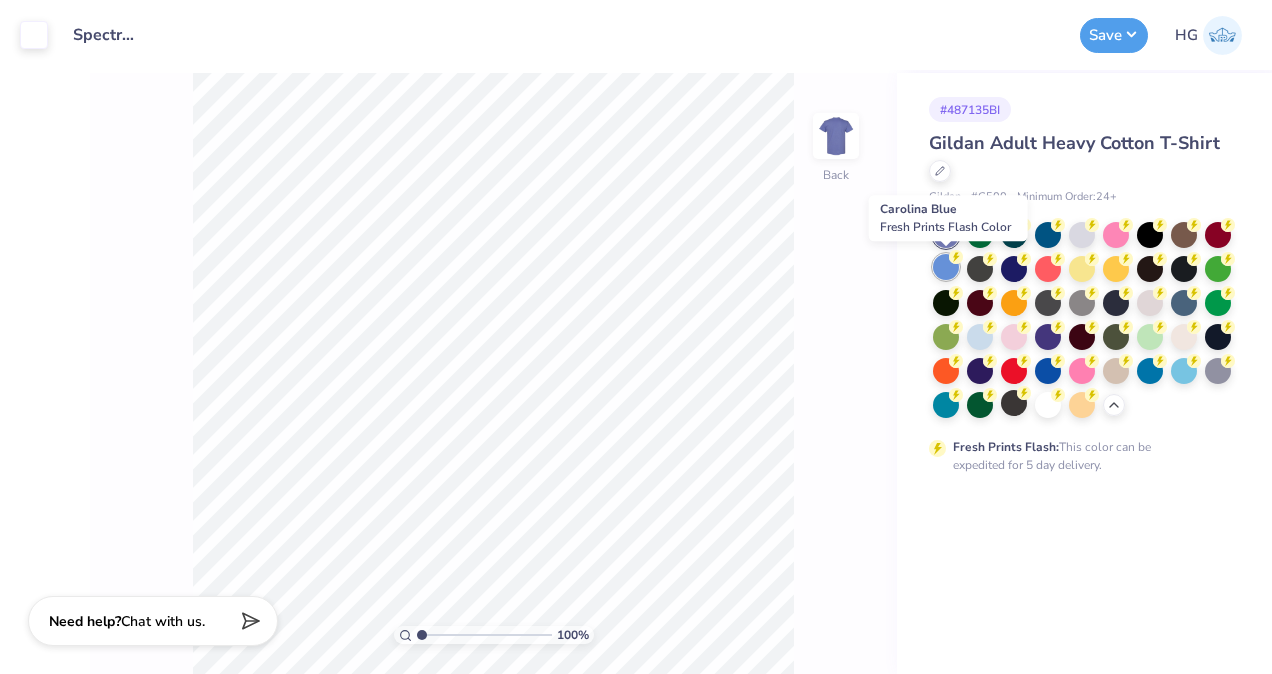 click at bounding box center (946, 267) 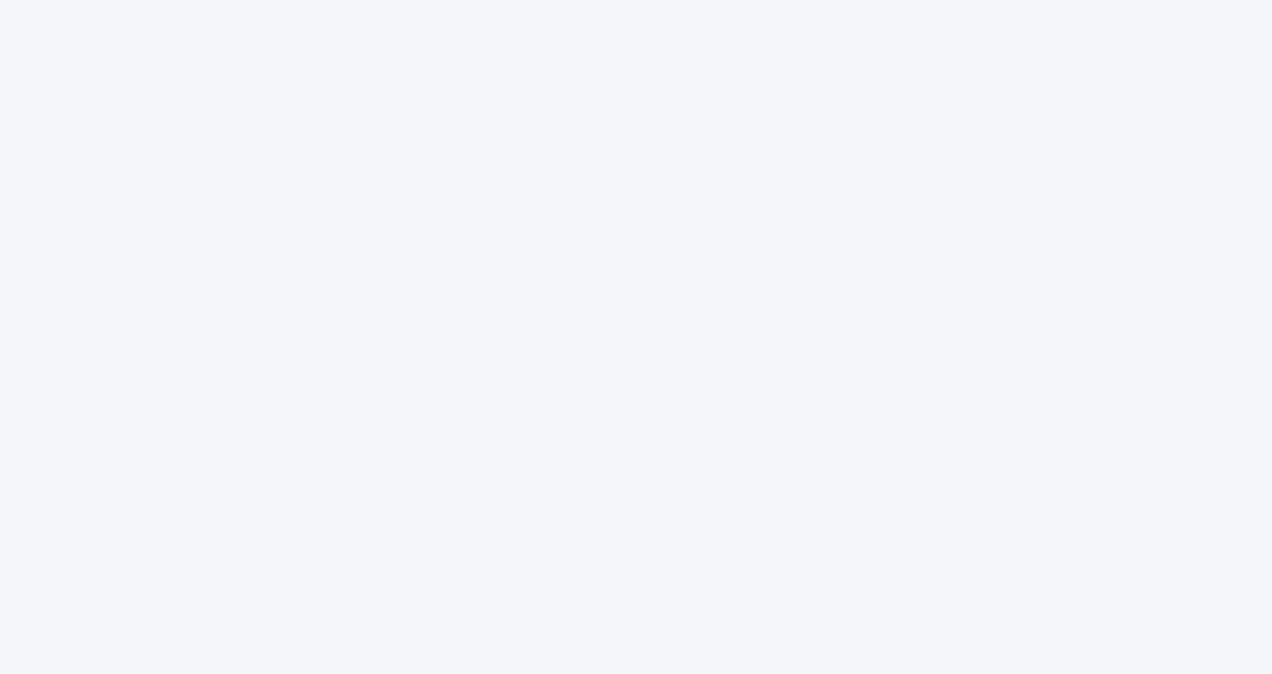 scroll, scrollTop: 0, scrollLeft: 0, axis: both 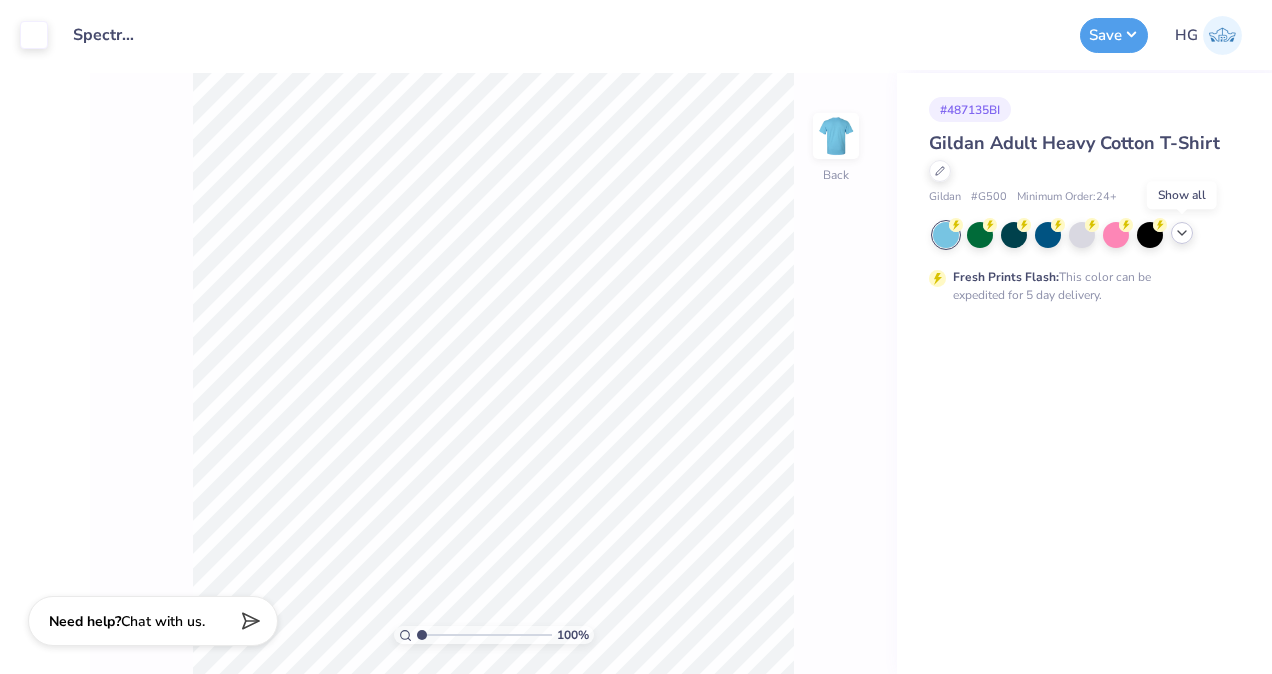 click at bounding box center (1182, 233) 